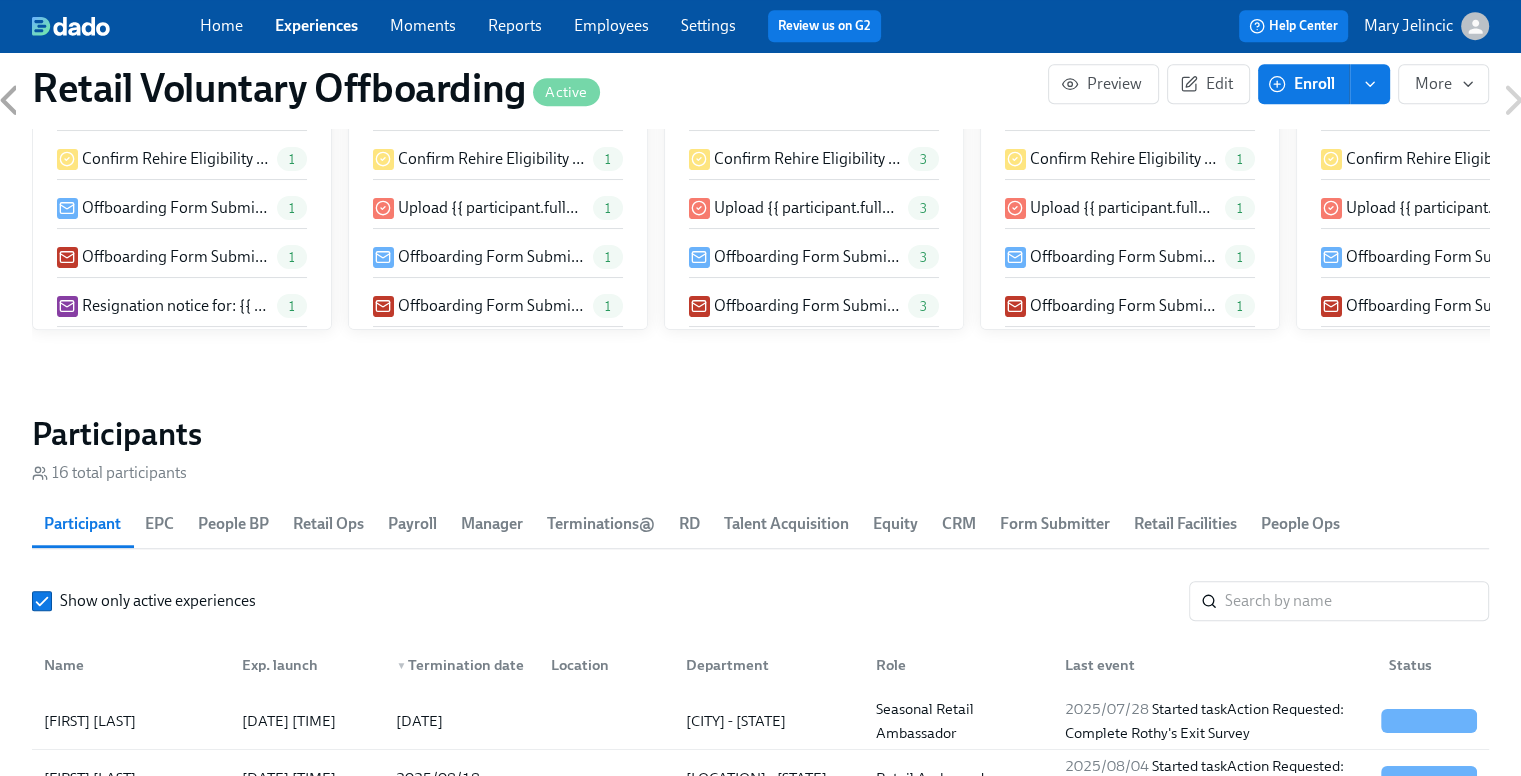 scroll, scrollTop: 1600, scrollLeft: 0, axis: vertical 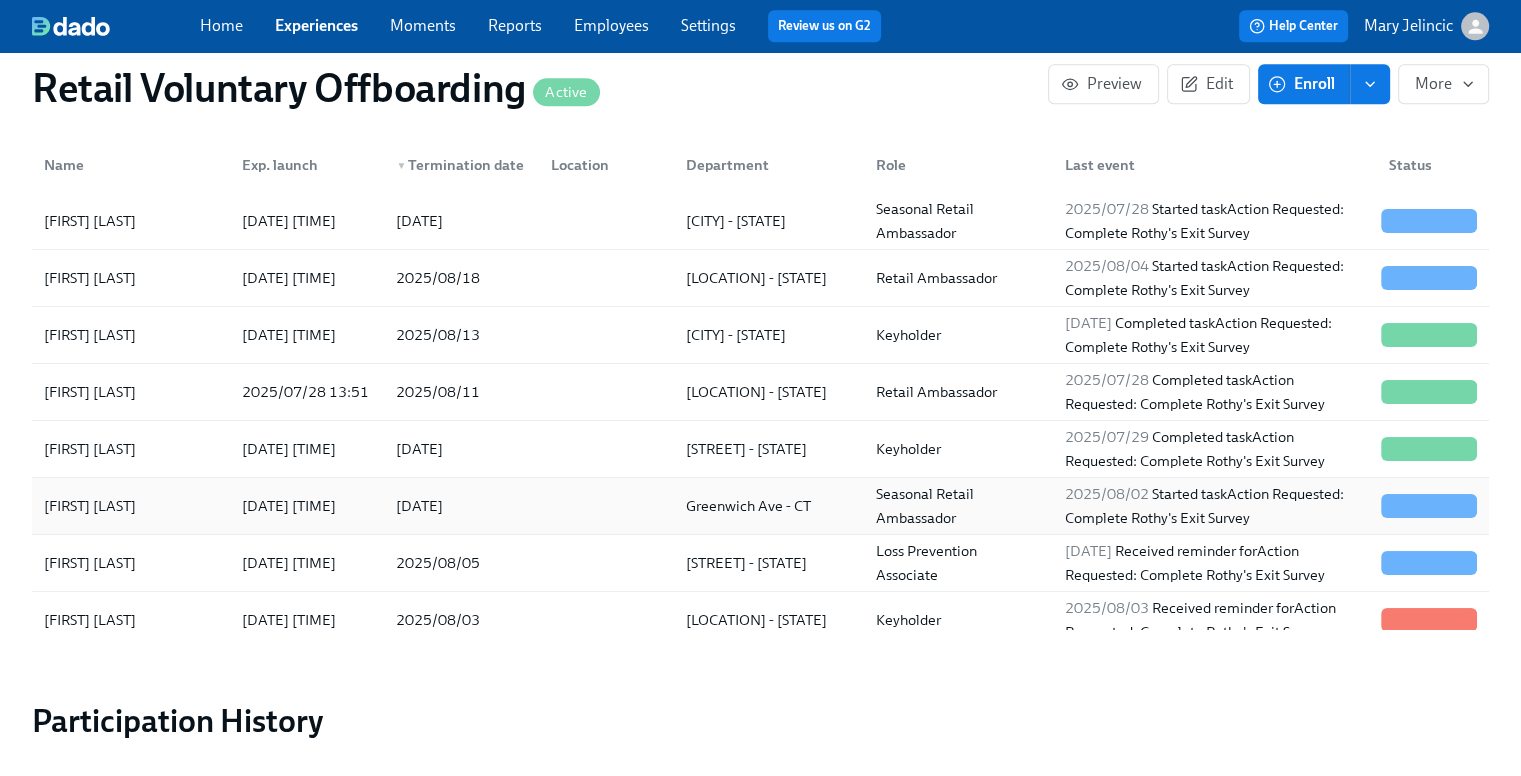 click on "[FIRST] [LAST]" at bounding box center [131, 506] 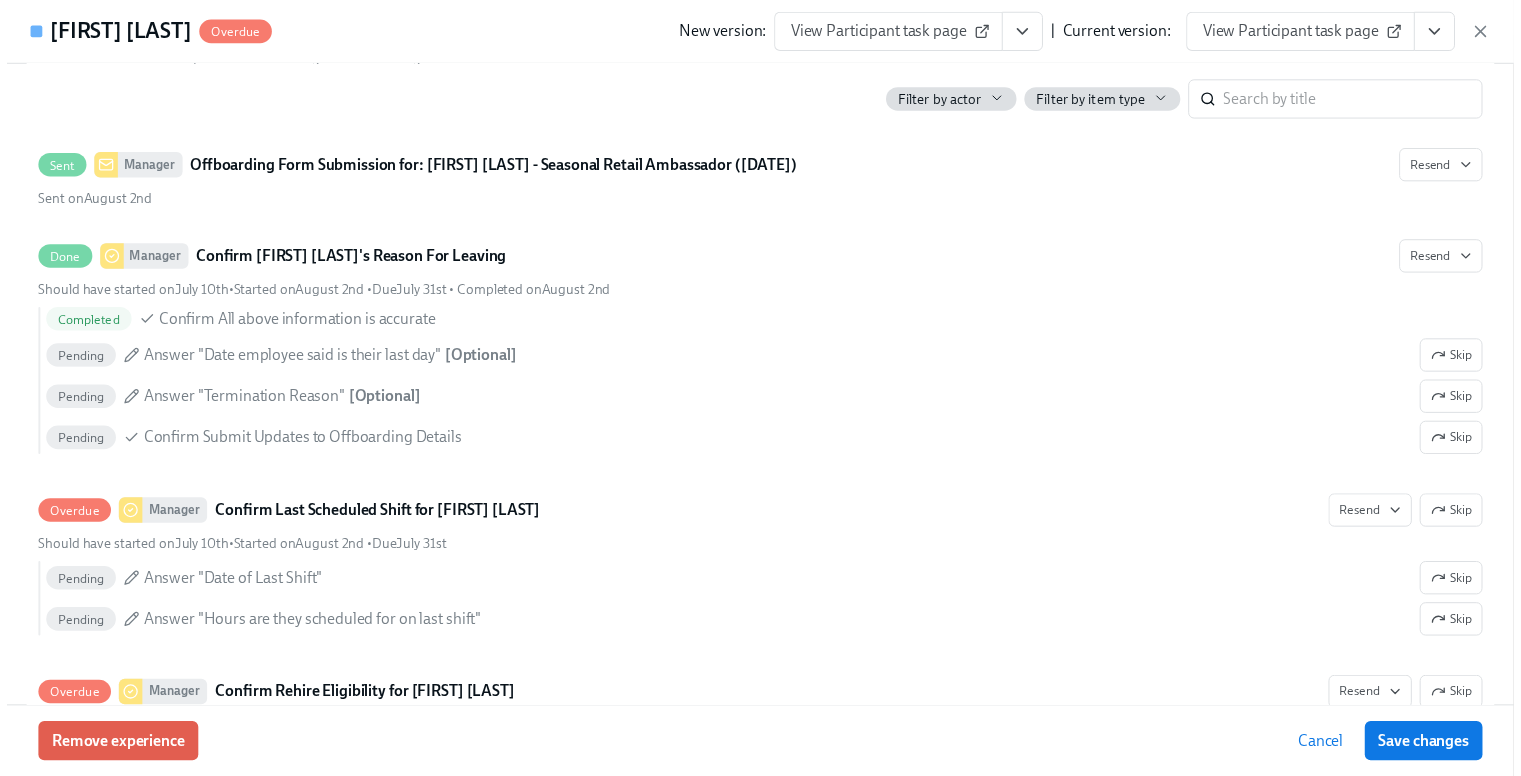 scroll, scrollTop: 1100, scrollLeft: 0, axis: vertical 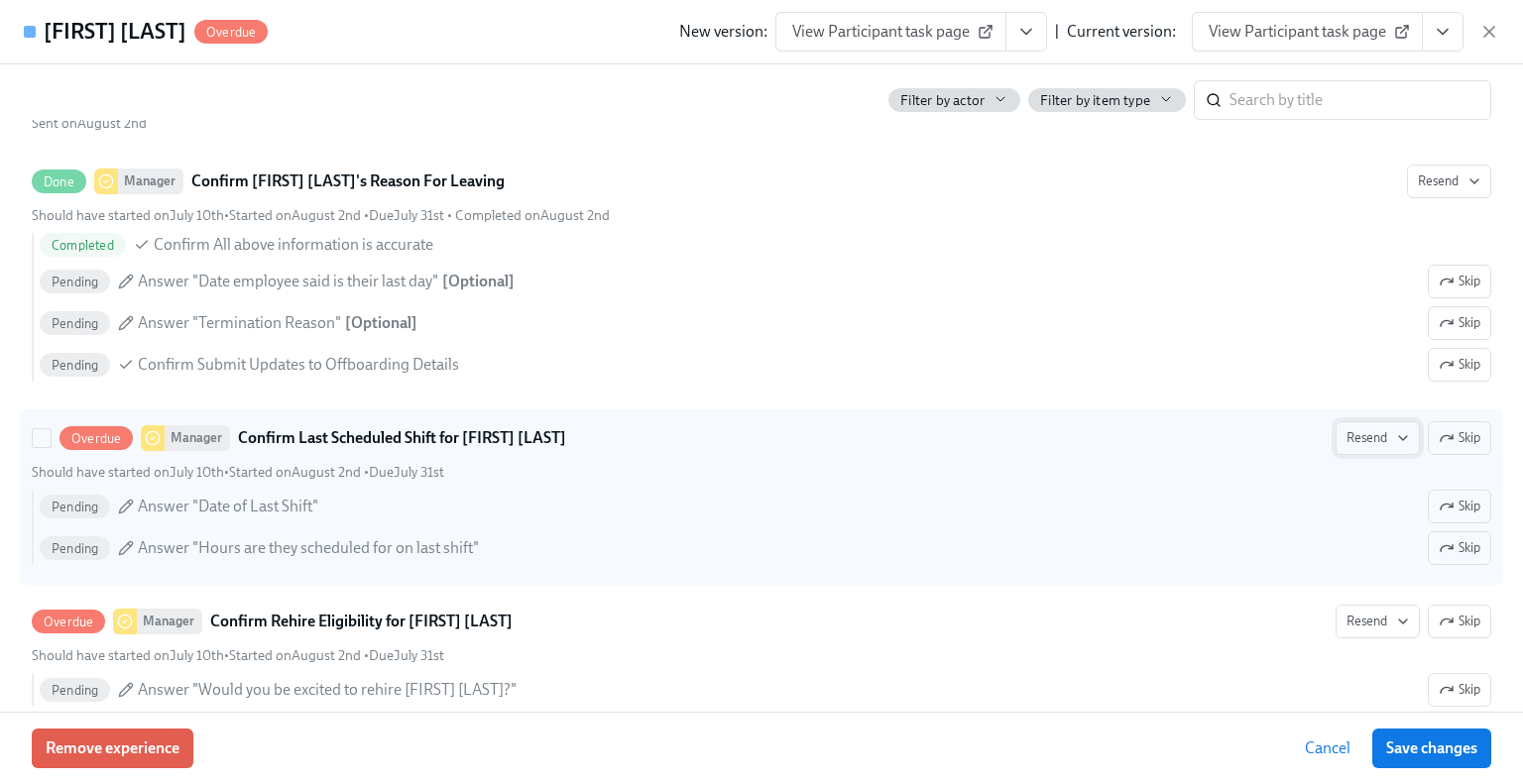 click on "Resend" at bounding box center (1377, 438) 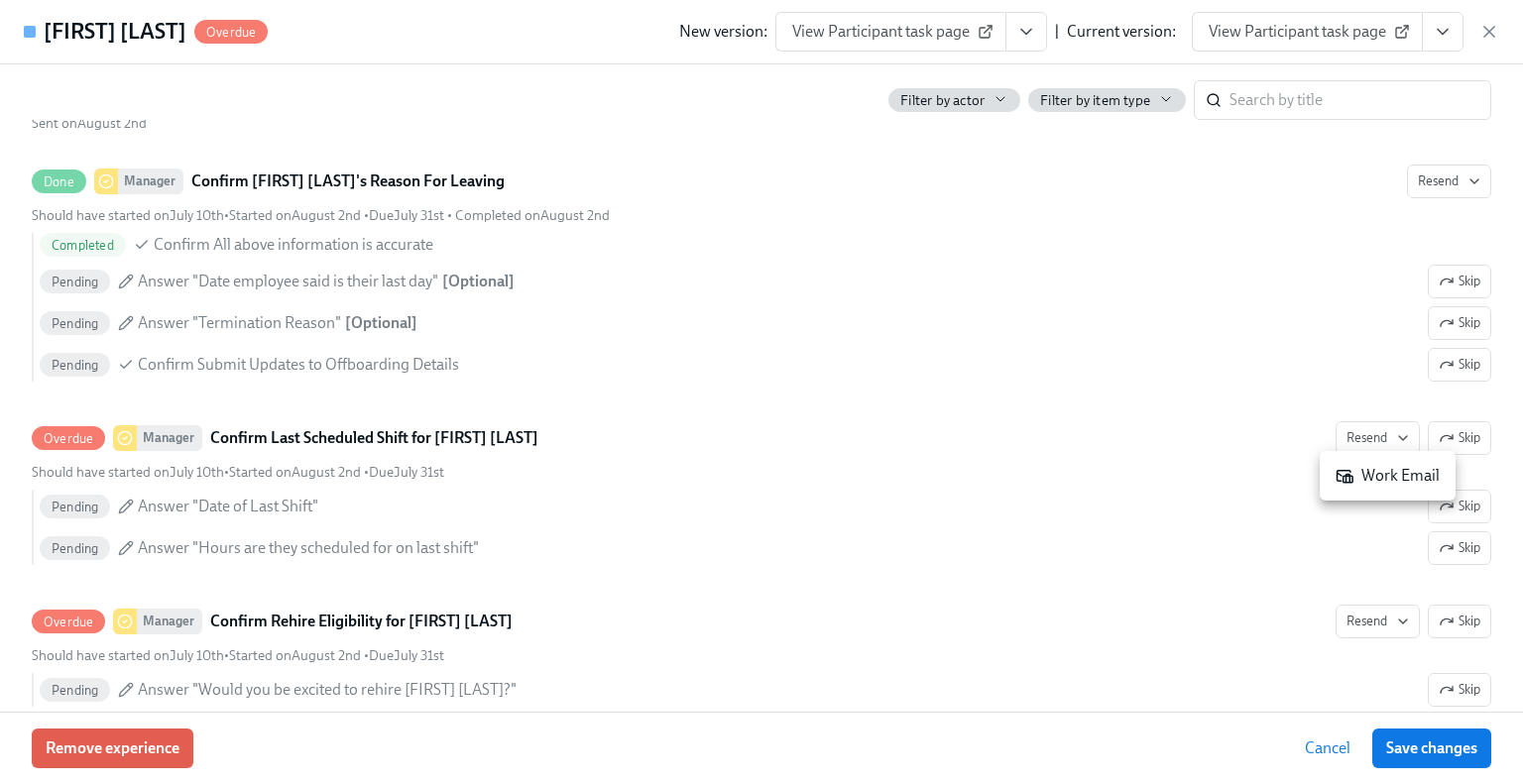 click on "Work Email" at bounding box center (1387, 476) 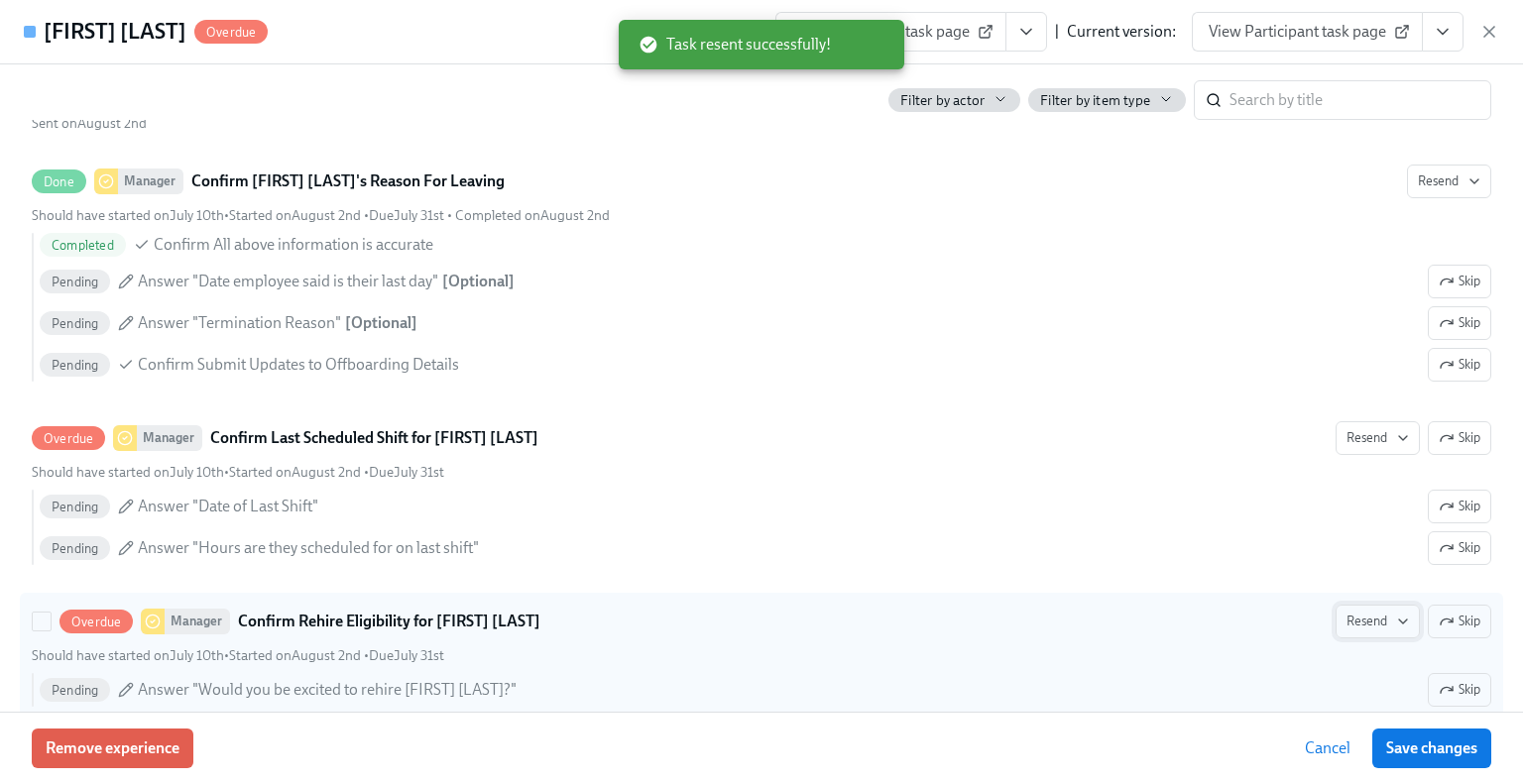 click on "Resend" at bounding box center [1377, 621] 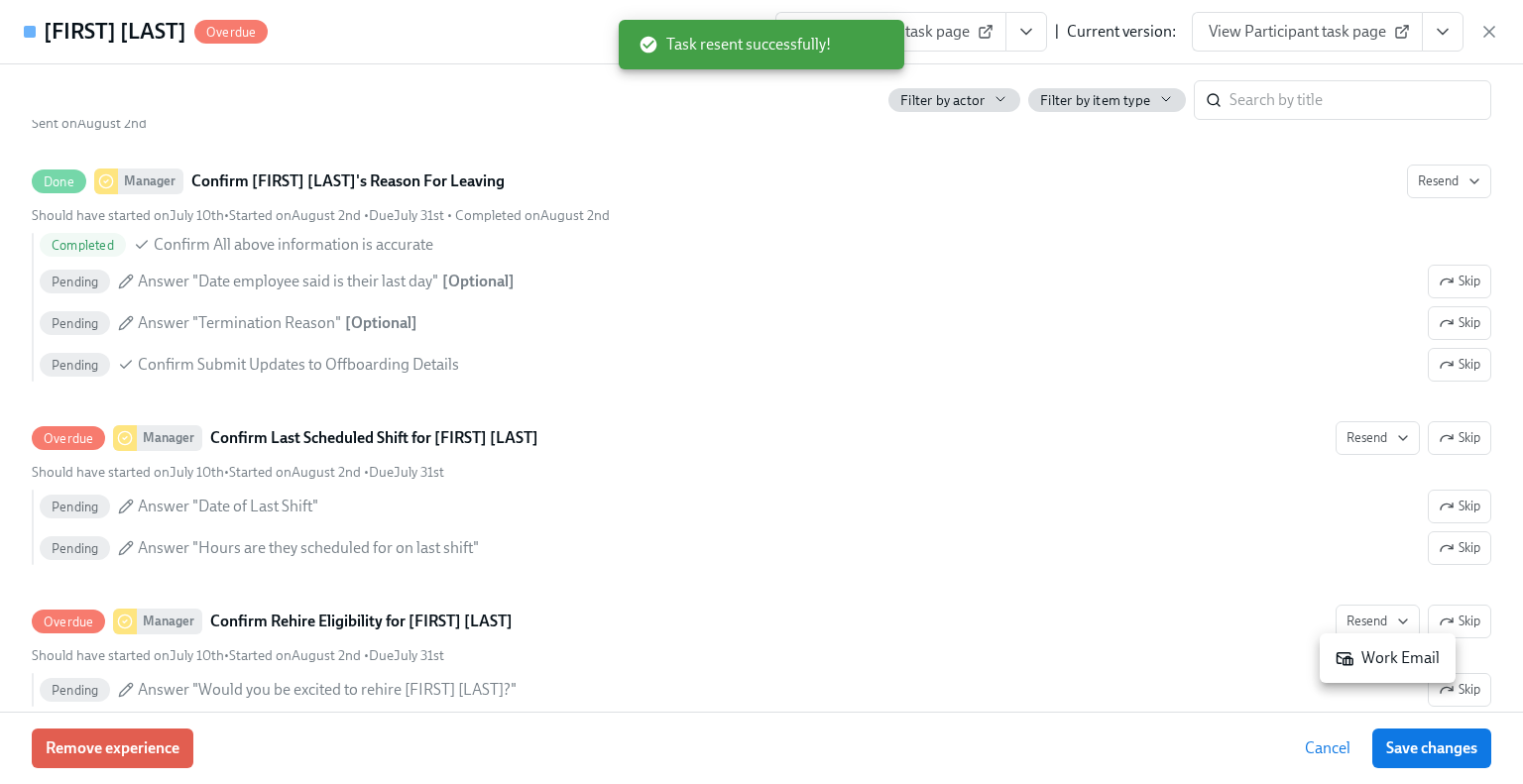click on "Work Email" at bounding box center (1387, 658) 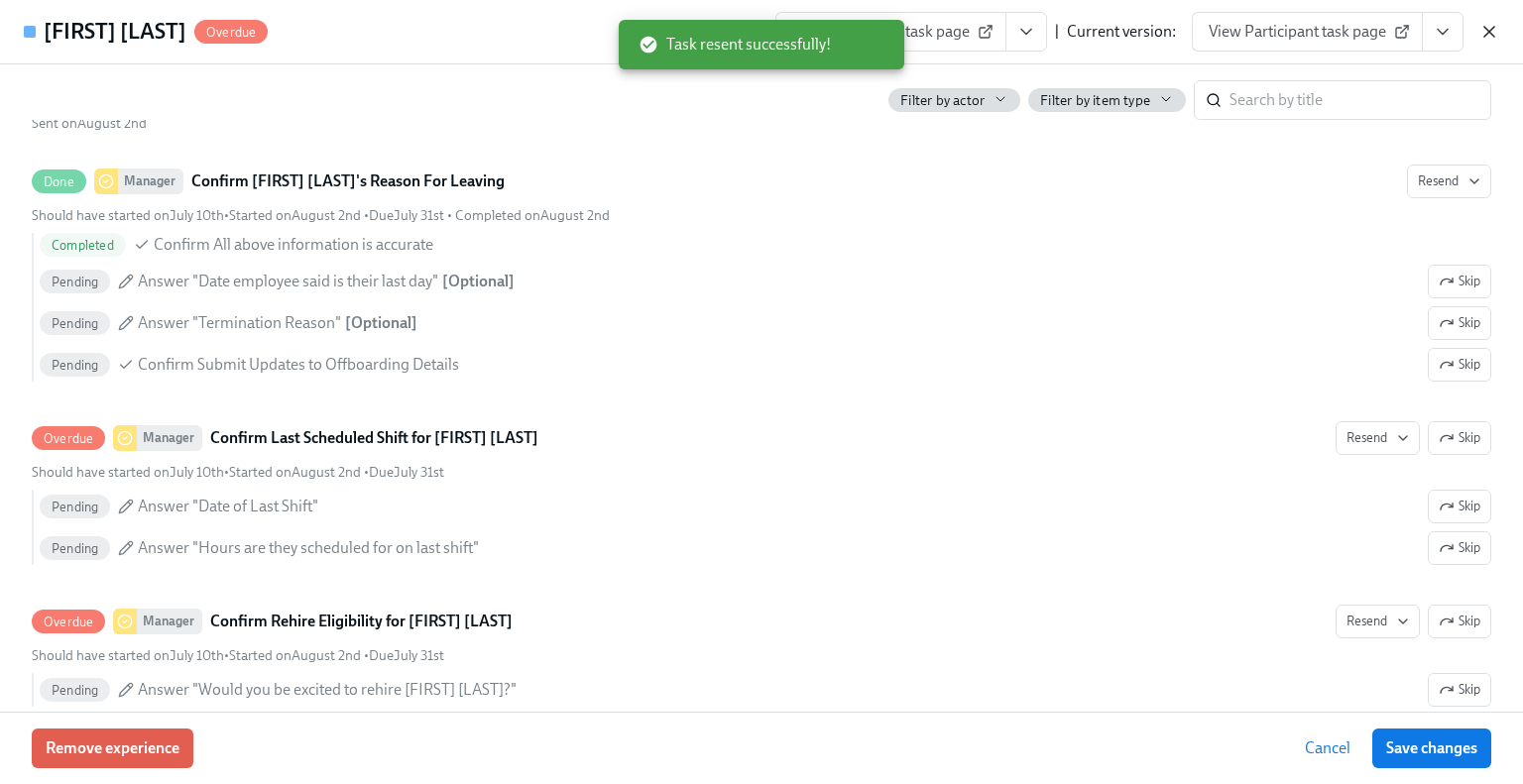 click 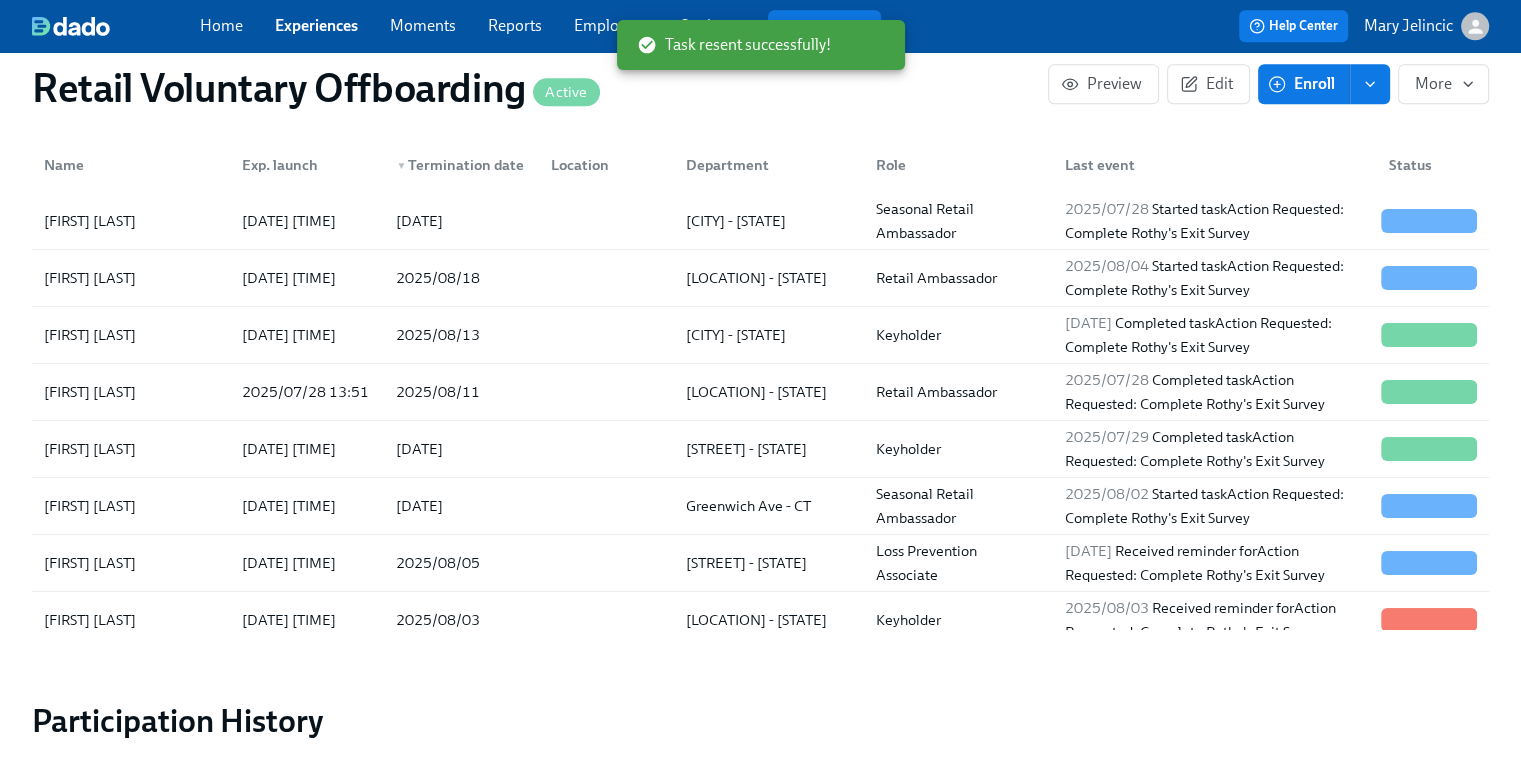 scroll, scrollTop: 0, scrollLeft: 6111, axis: horizontal 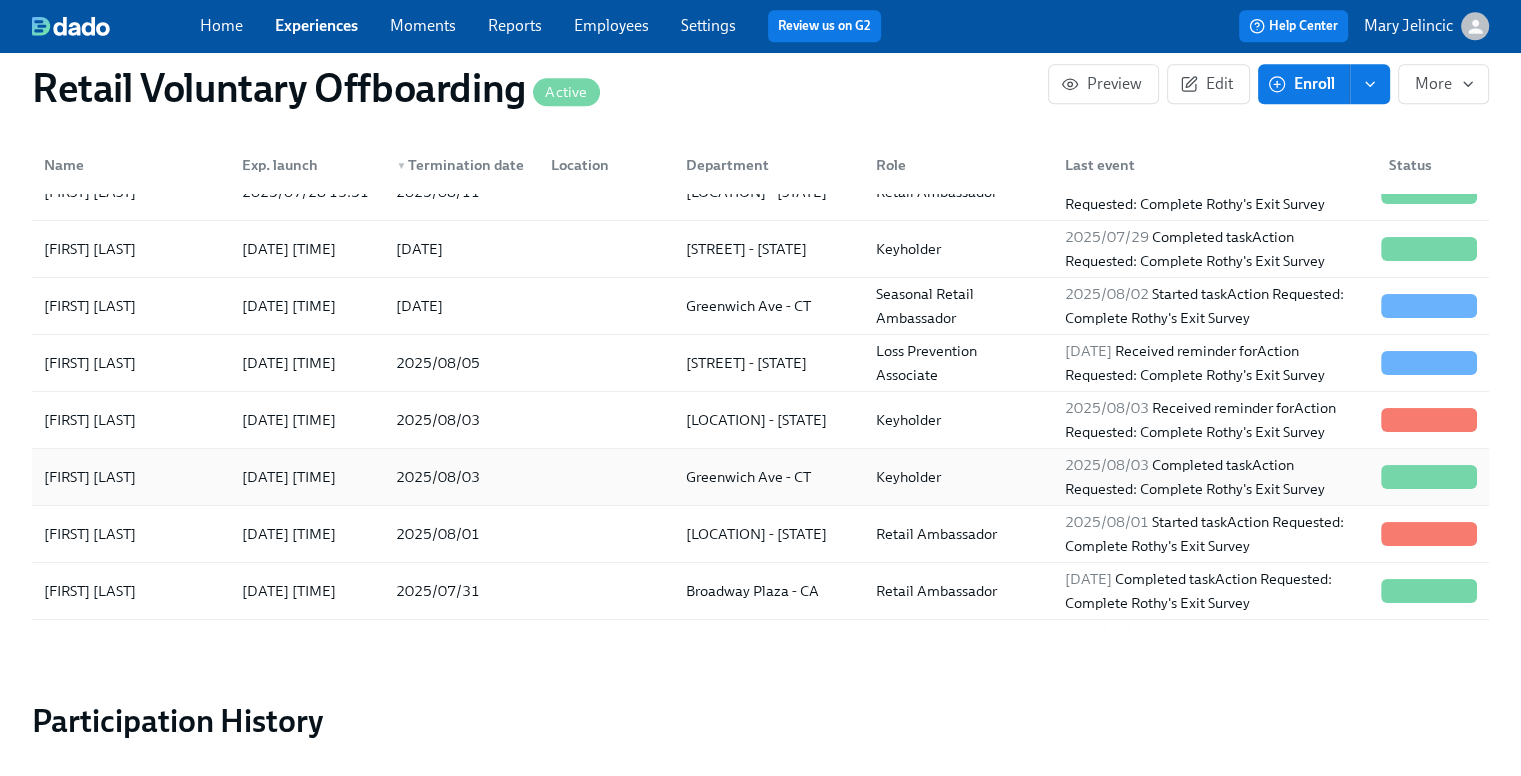 click on "[FIRST] [LAST]" at bounding box center (131, 477) 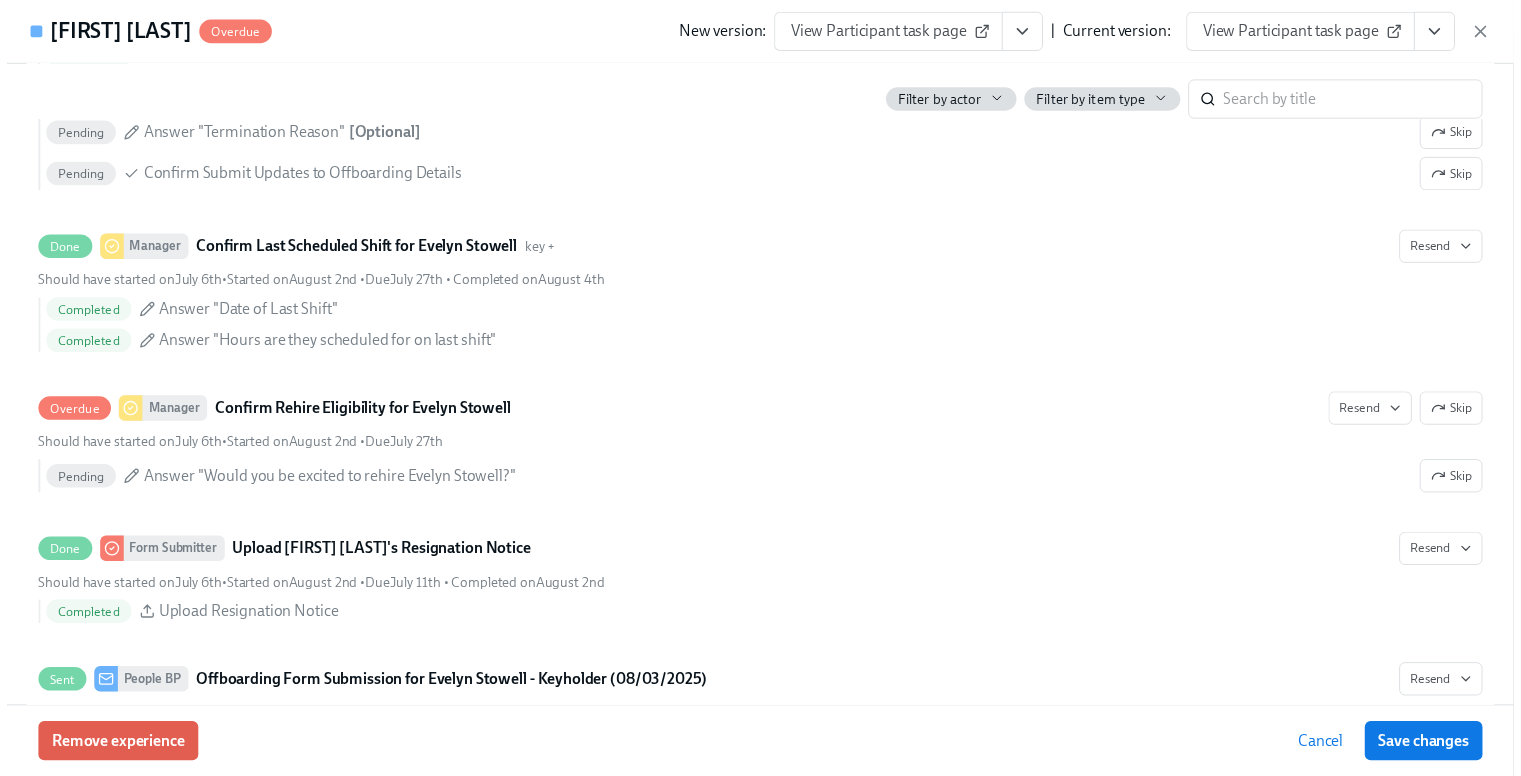 scroll, scrollTop: 1300, scrollLeft: 0, axis: vertical 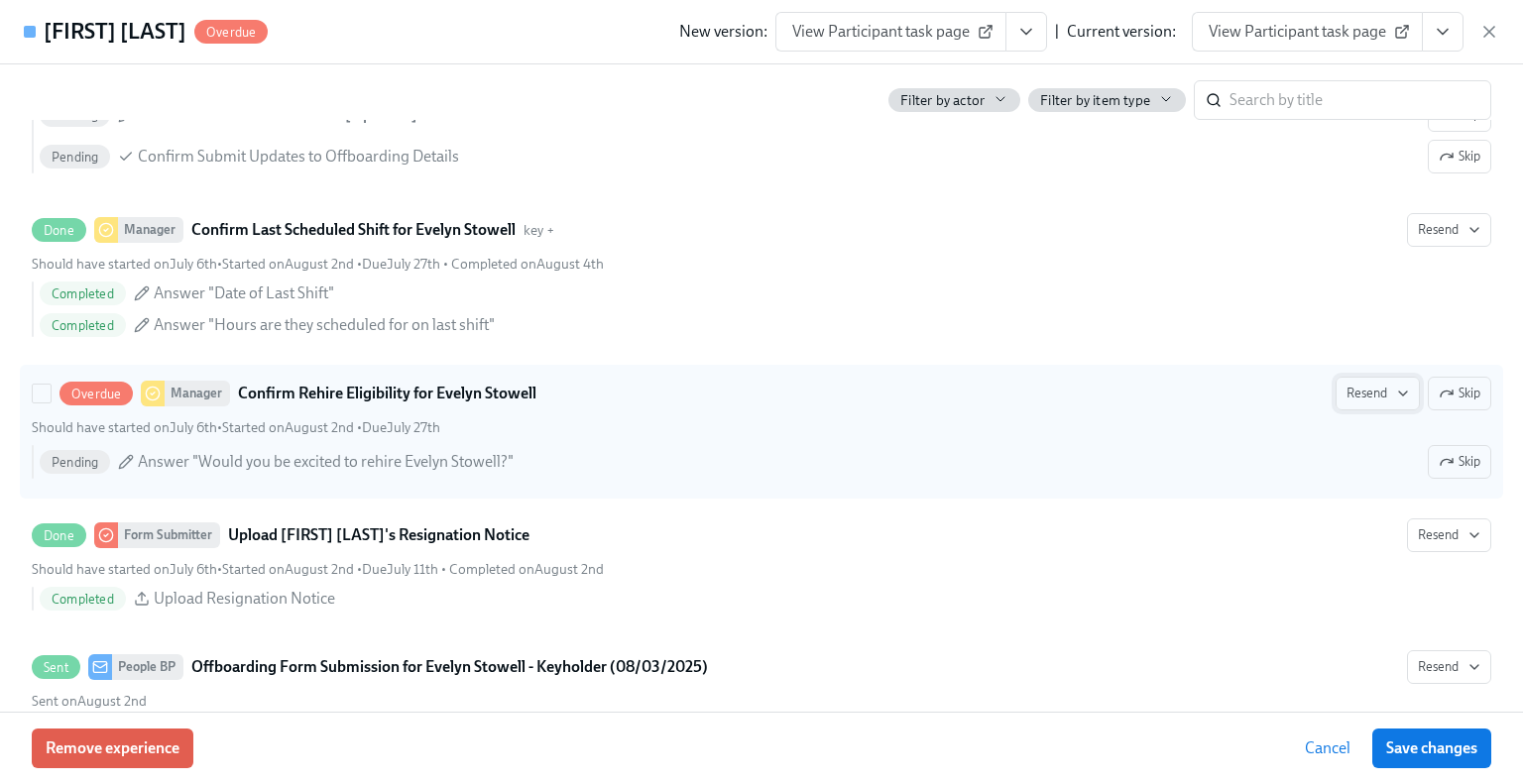 click on "Resend" at bounding box center [1377, 393] 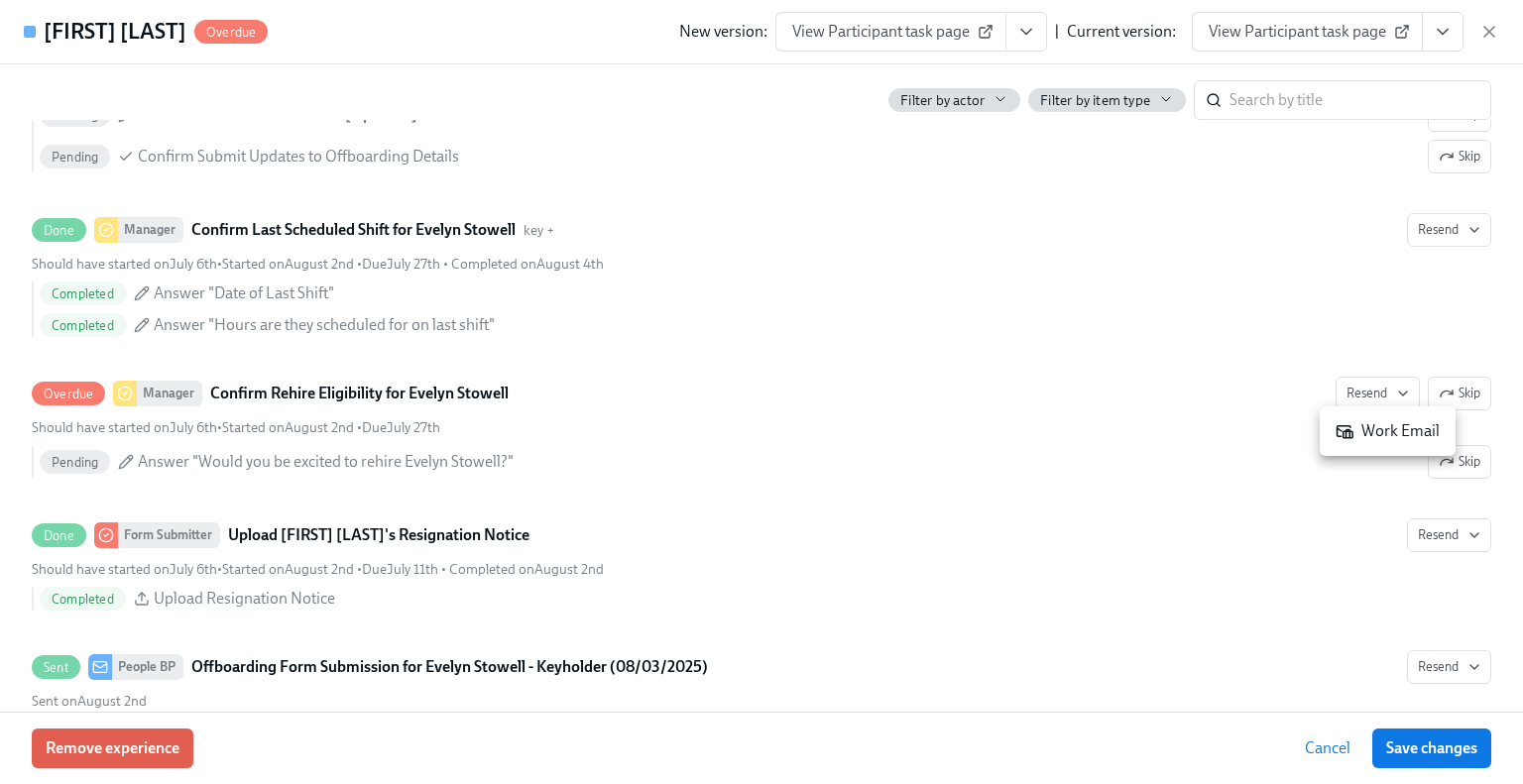 click on "Work Email" at bounding box center [1387, 431] 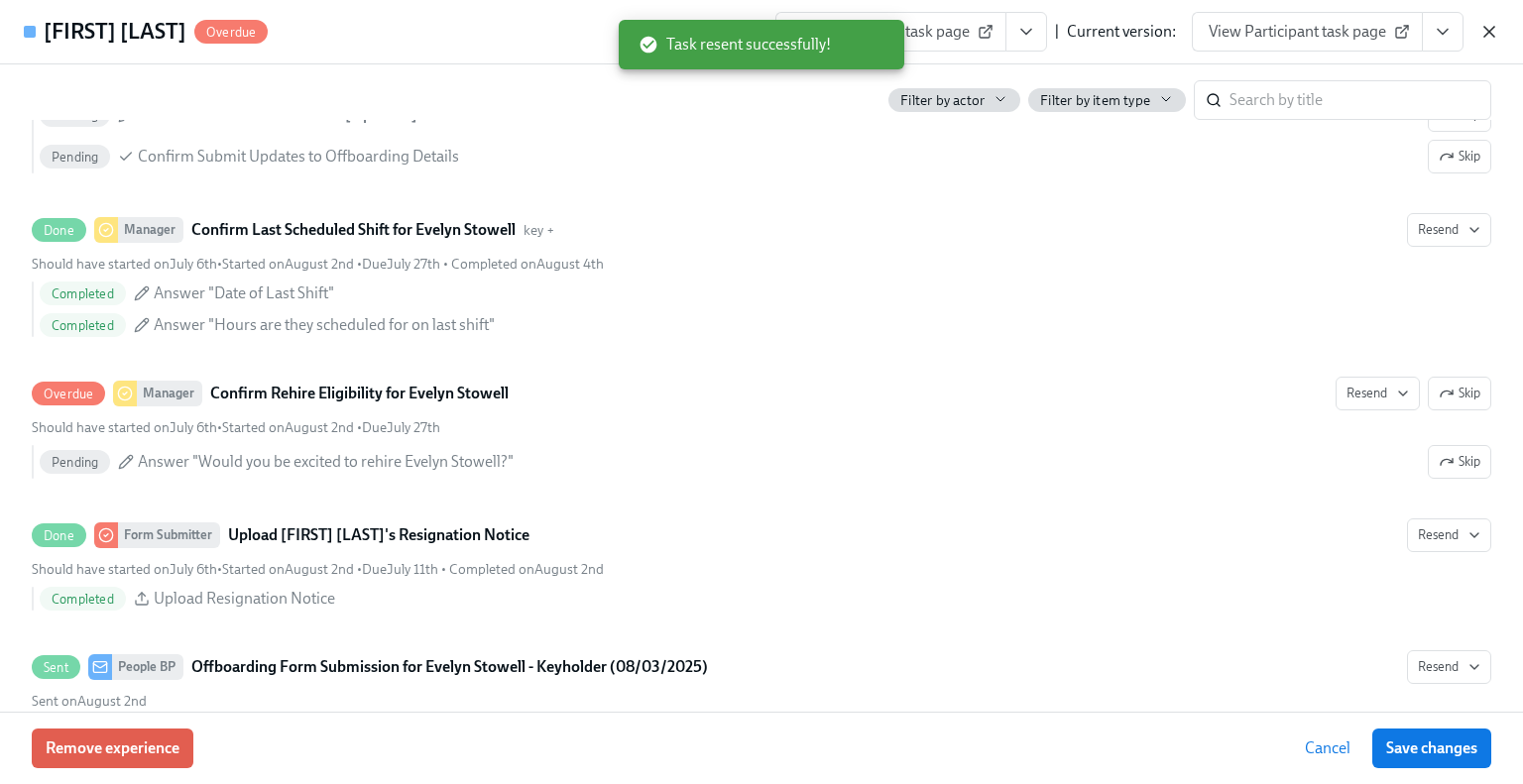 click 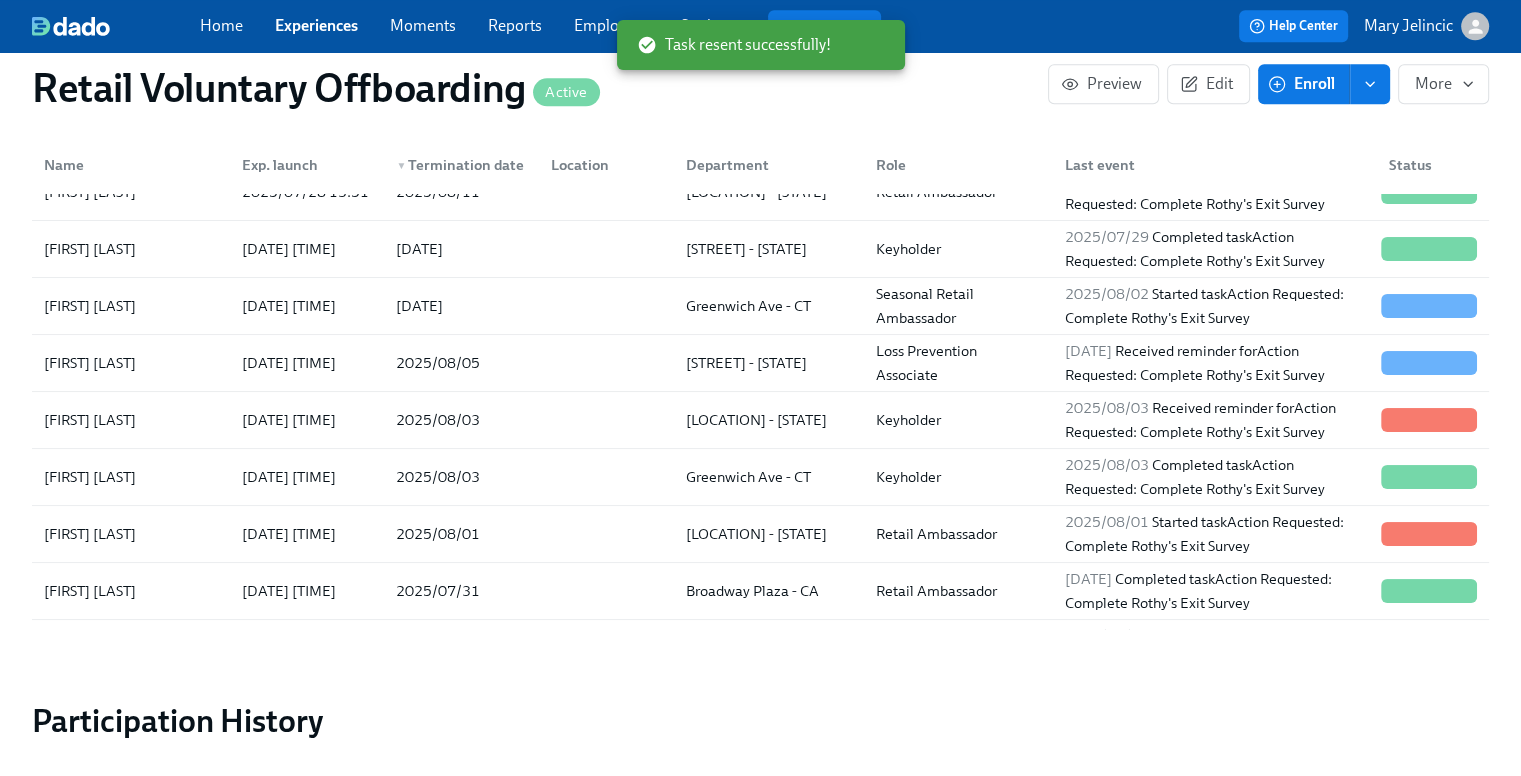 scroll, scrollTop: 0, scrollLeft: 6111, axis: horizontal 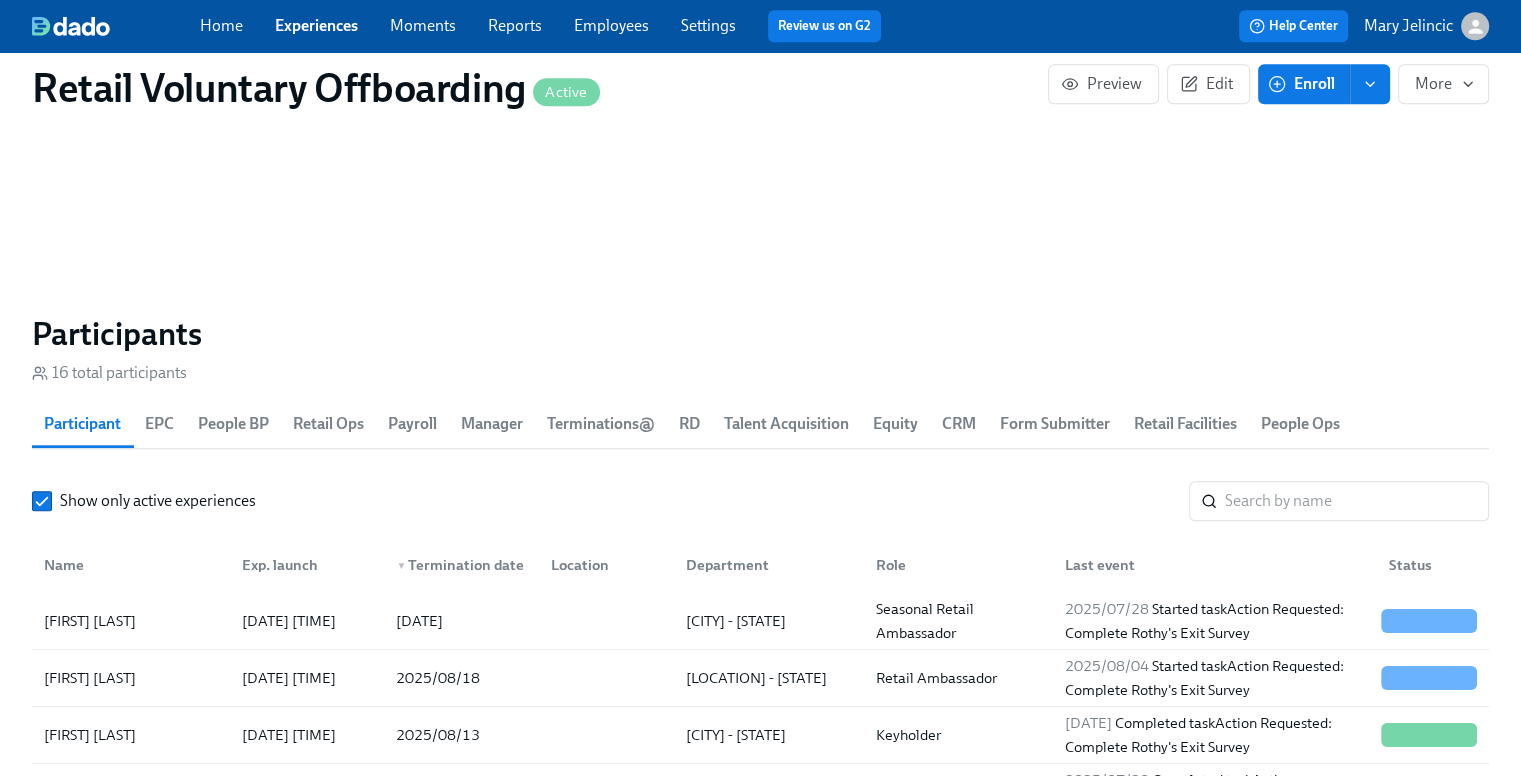 click on "Experiences" at bounding box center [316, 25] 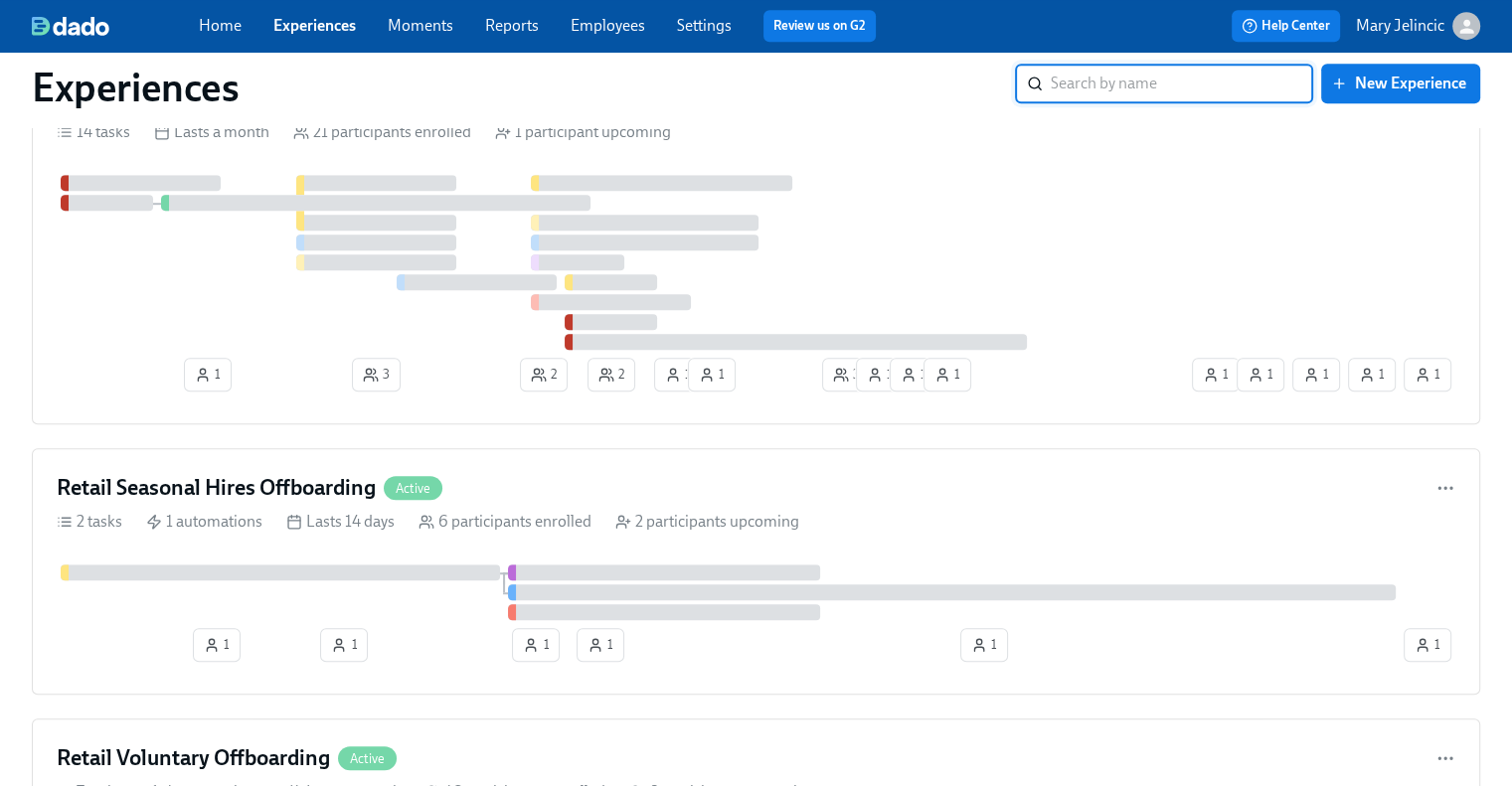 scroll, scrollTop: 1491, scrollLeft: 0, axis: vertical 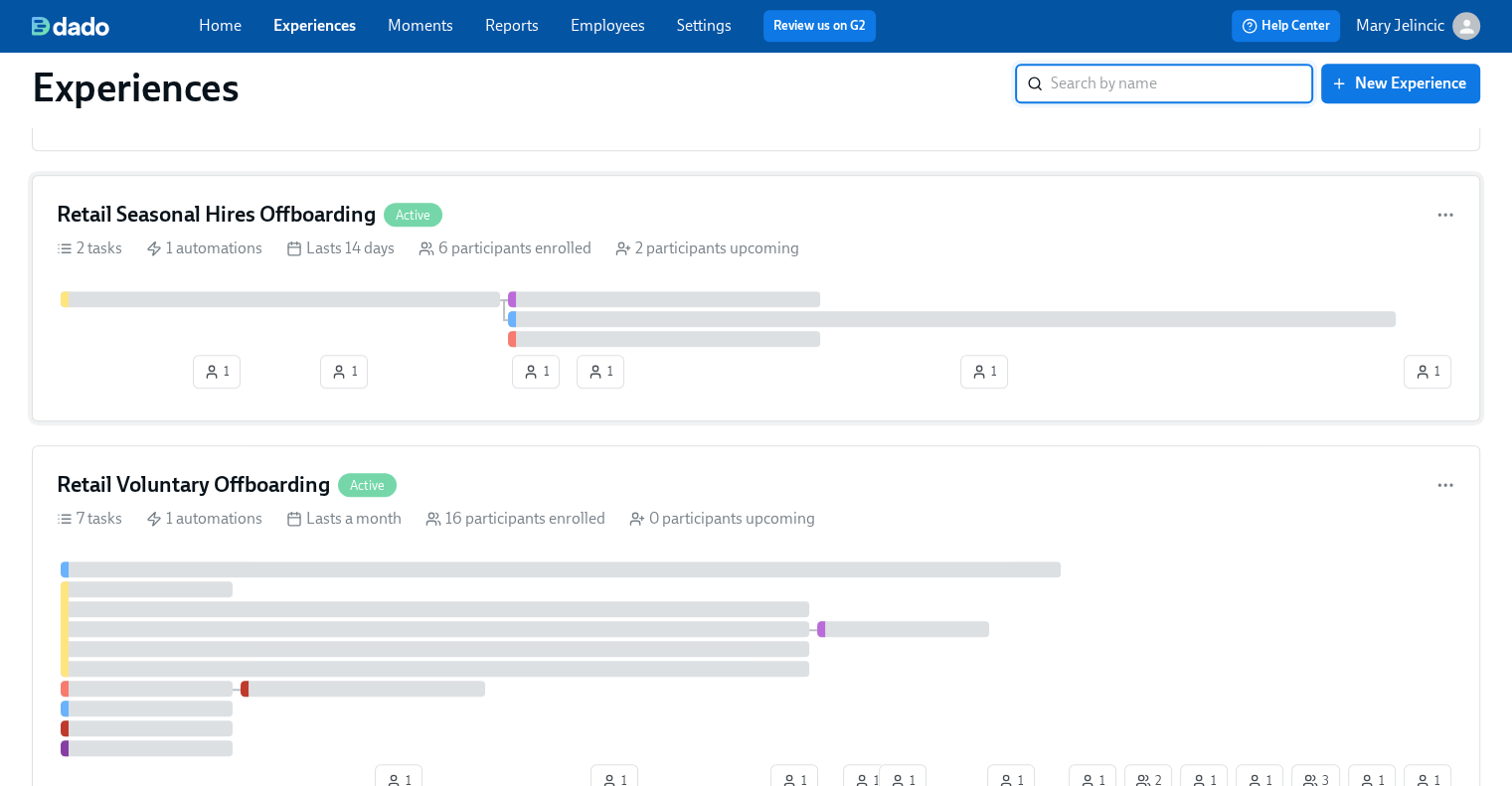 click on "Retail Seasonal Hires Offboarding" at bounding box center [216, 215] 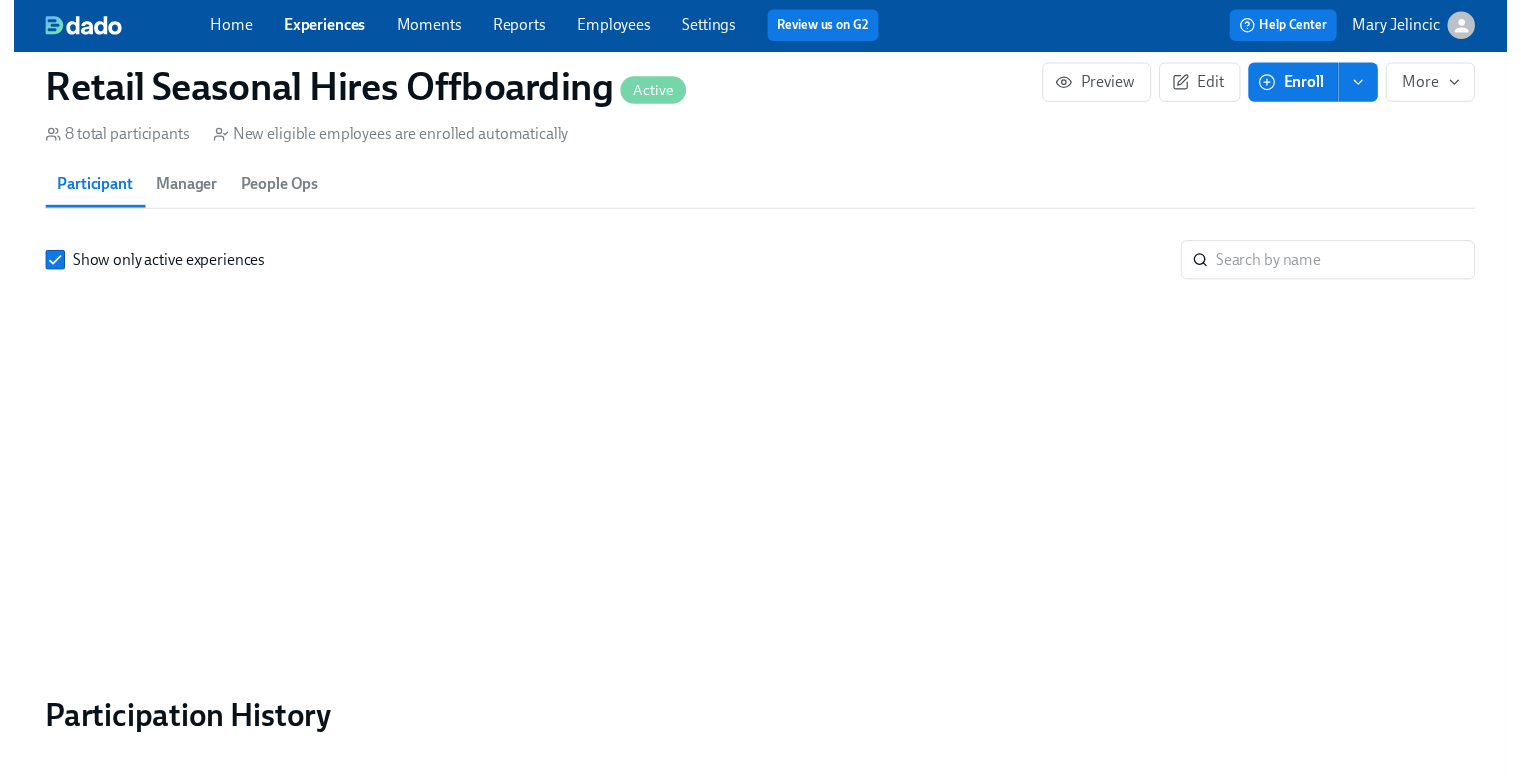 scroll, scrollTop: 0, scrollLeft: 0, axis: both 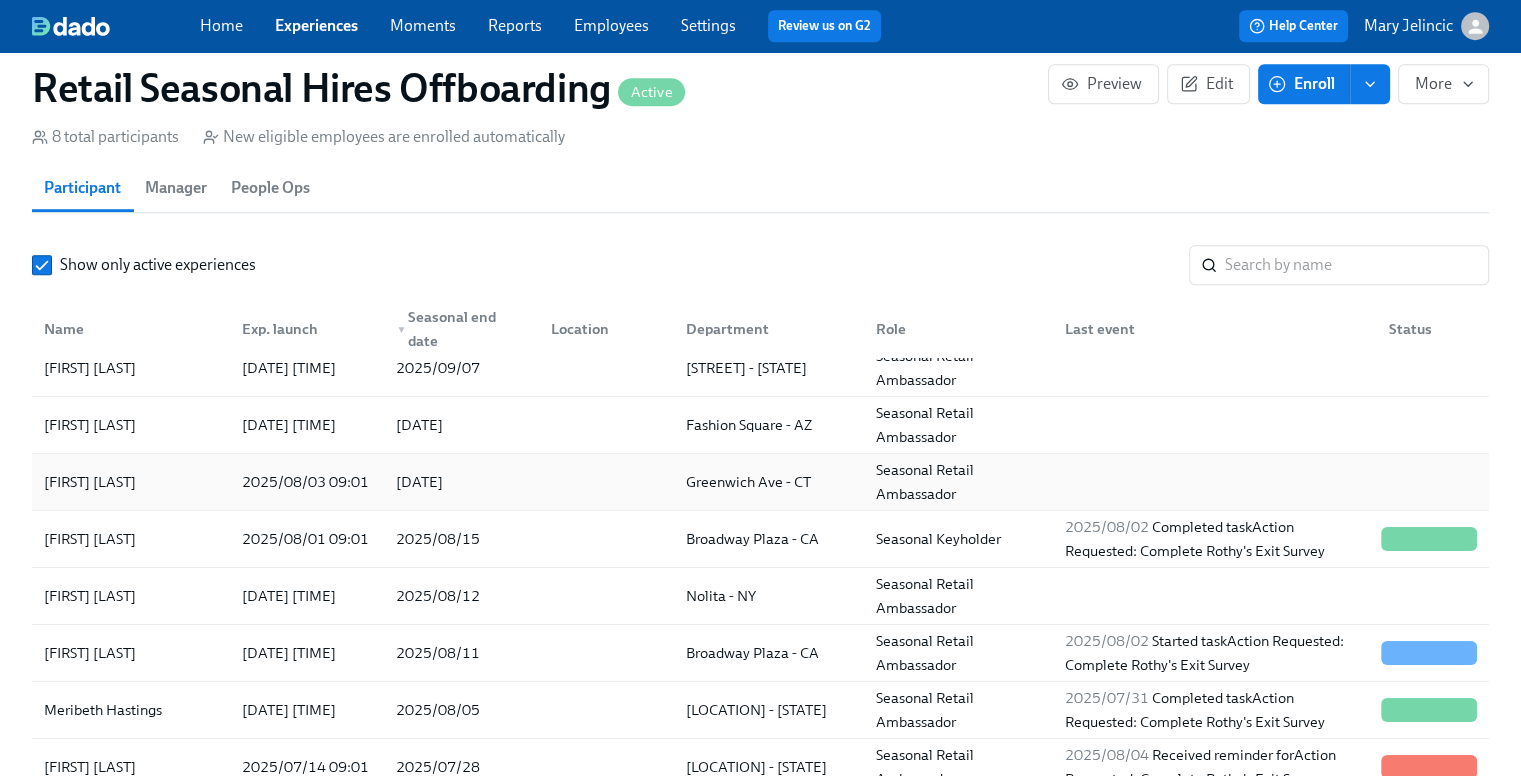 click on "[DATE]" at bounding box center (457, 482) 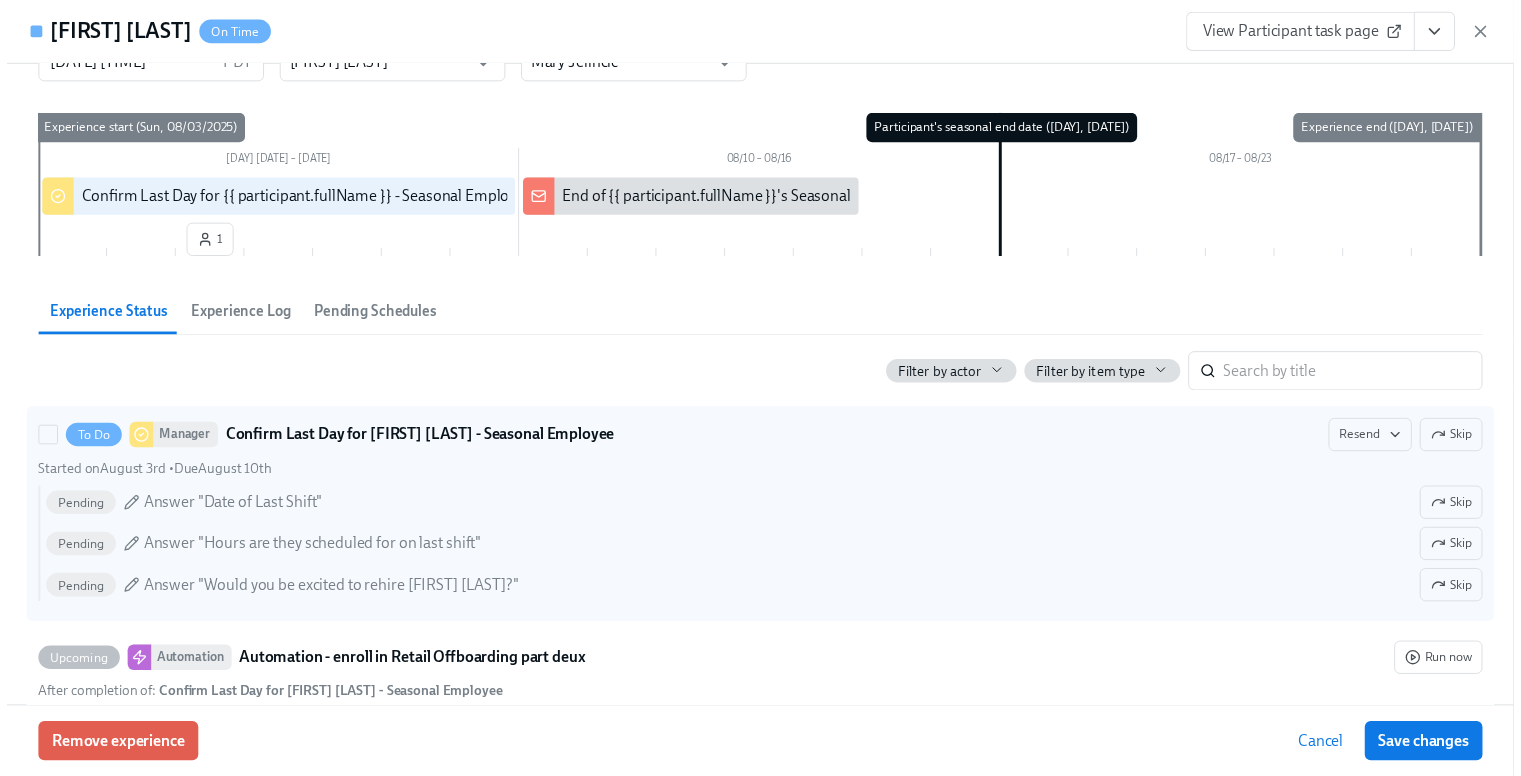 scroll, scrollTop: 0, scrollLeft: 0, axis: both 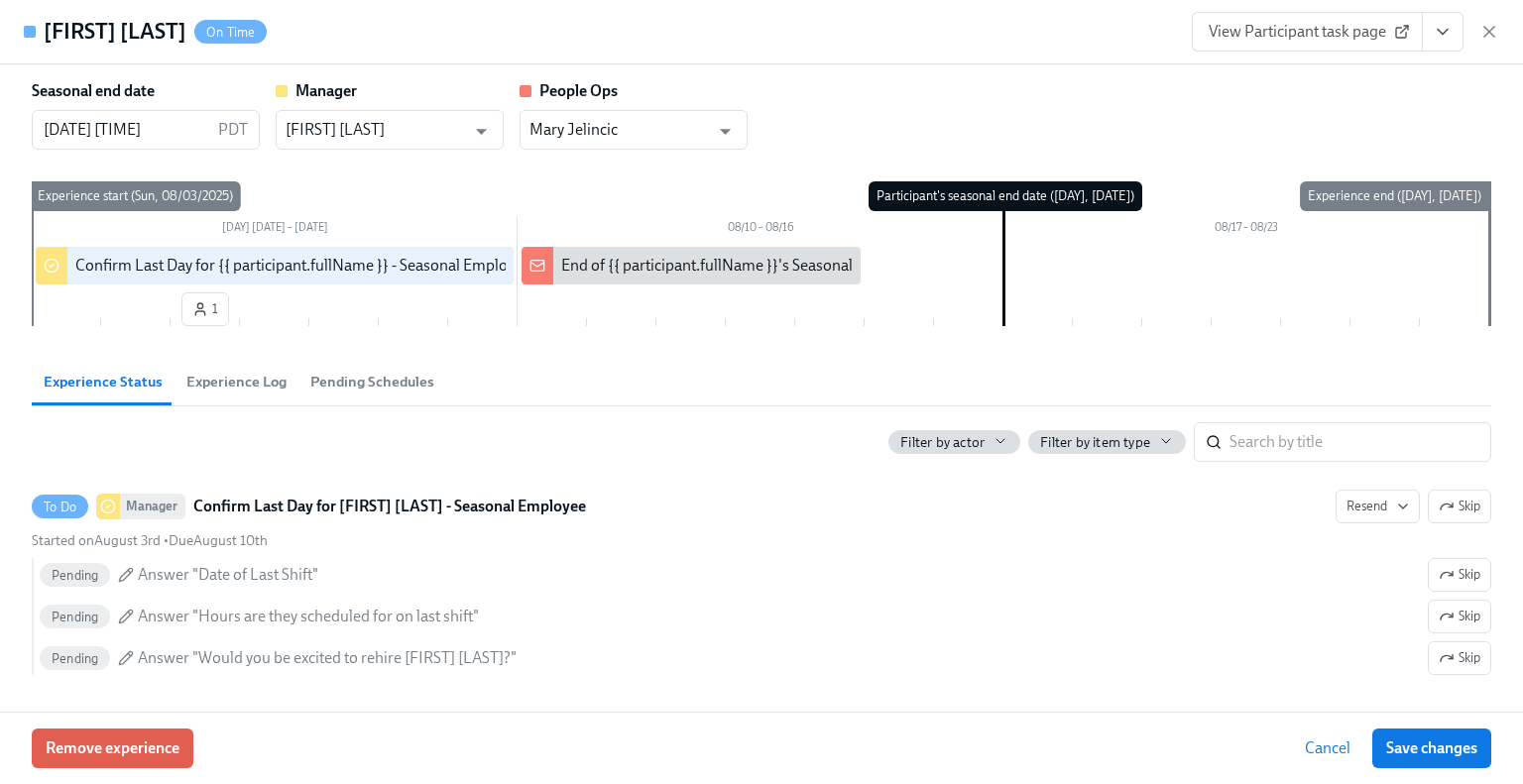 click 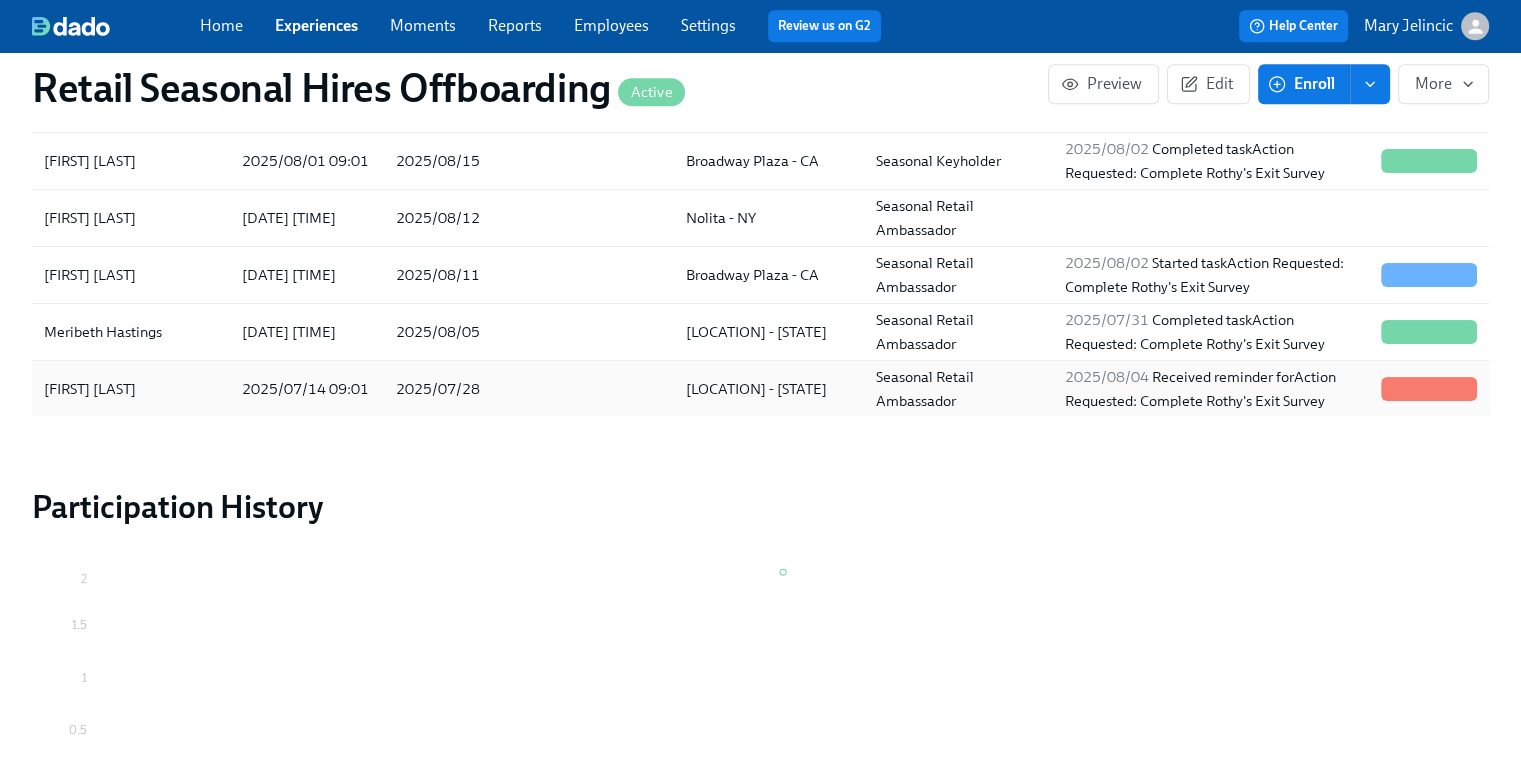 scroll, scrollTop: 1900, scrollLeft: 0, axis: vertical 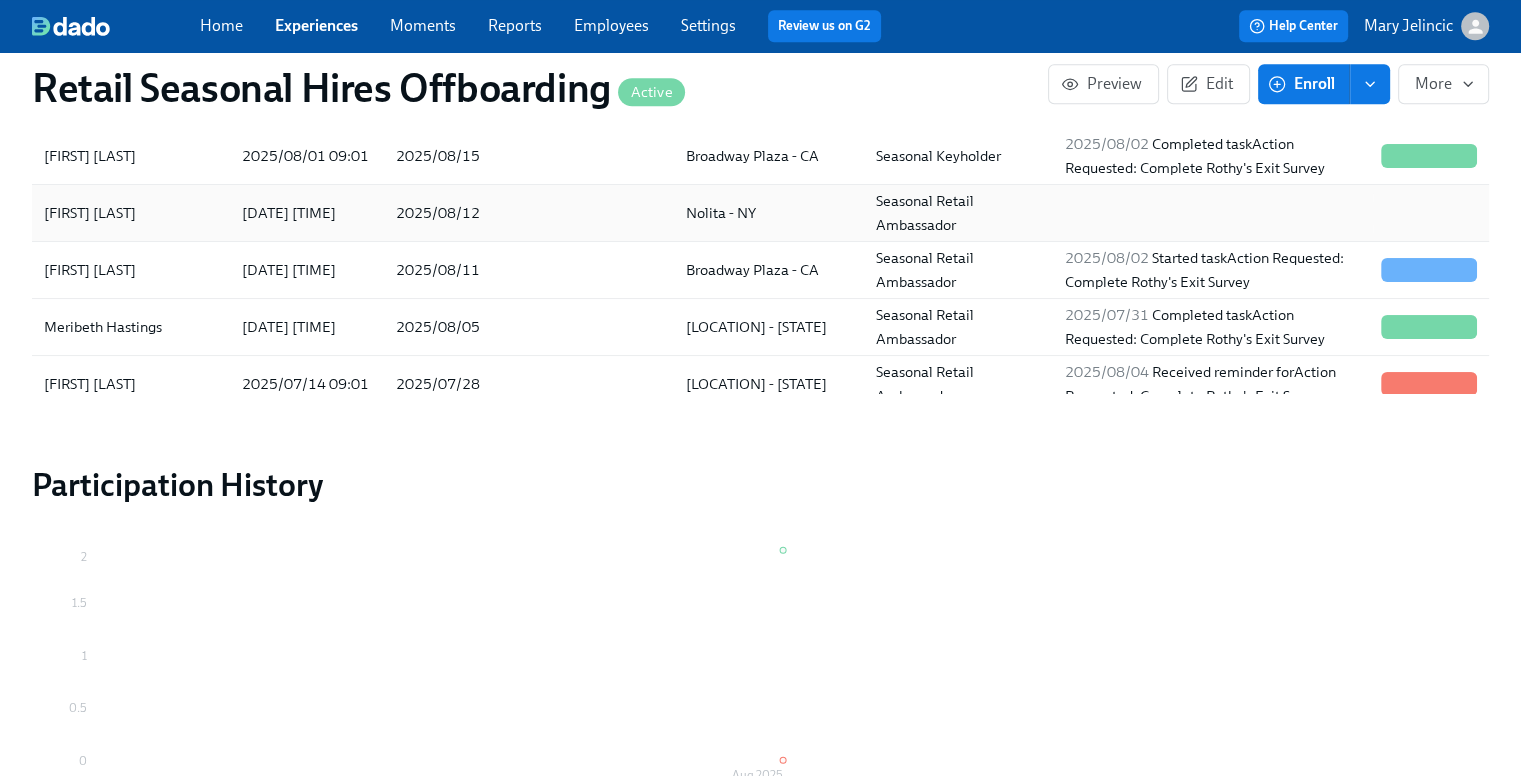 click on "[FIRST] [LAST]" at bounding box center [131, 213] 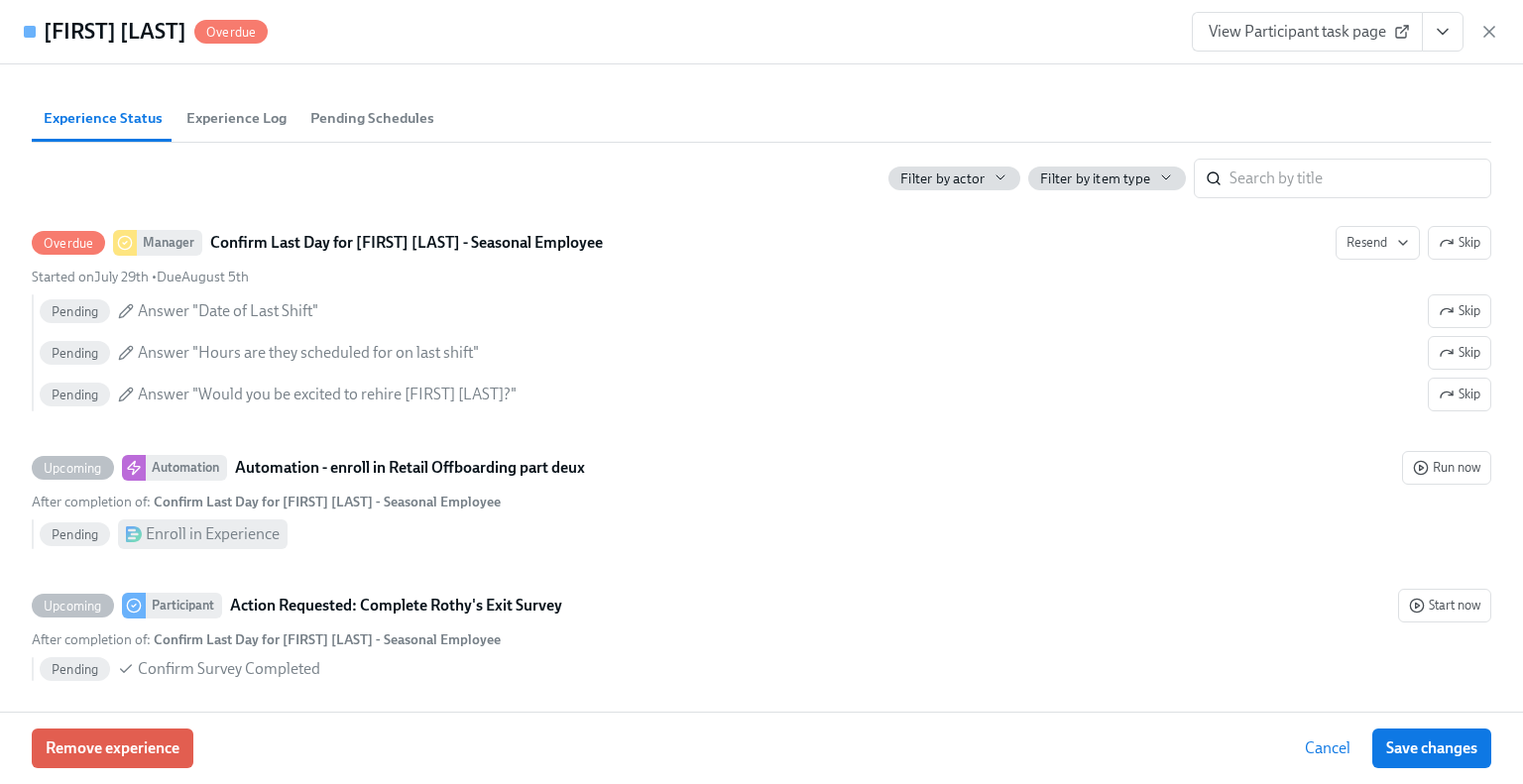 scroll, scrollTop: 297, scrollLeft: 0, axis: vertical 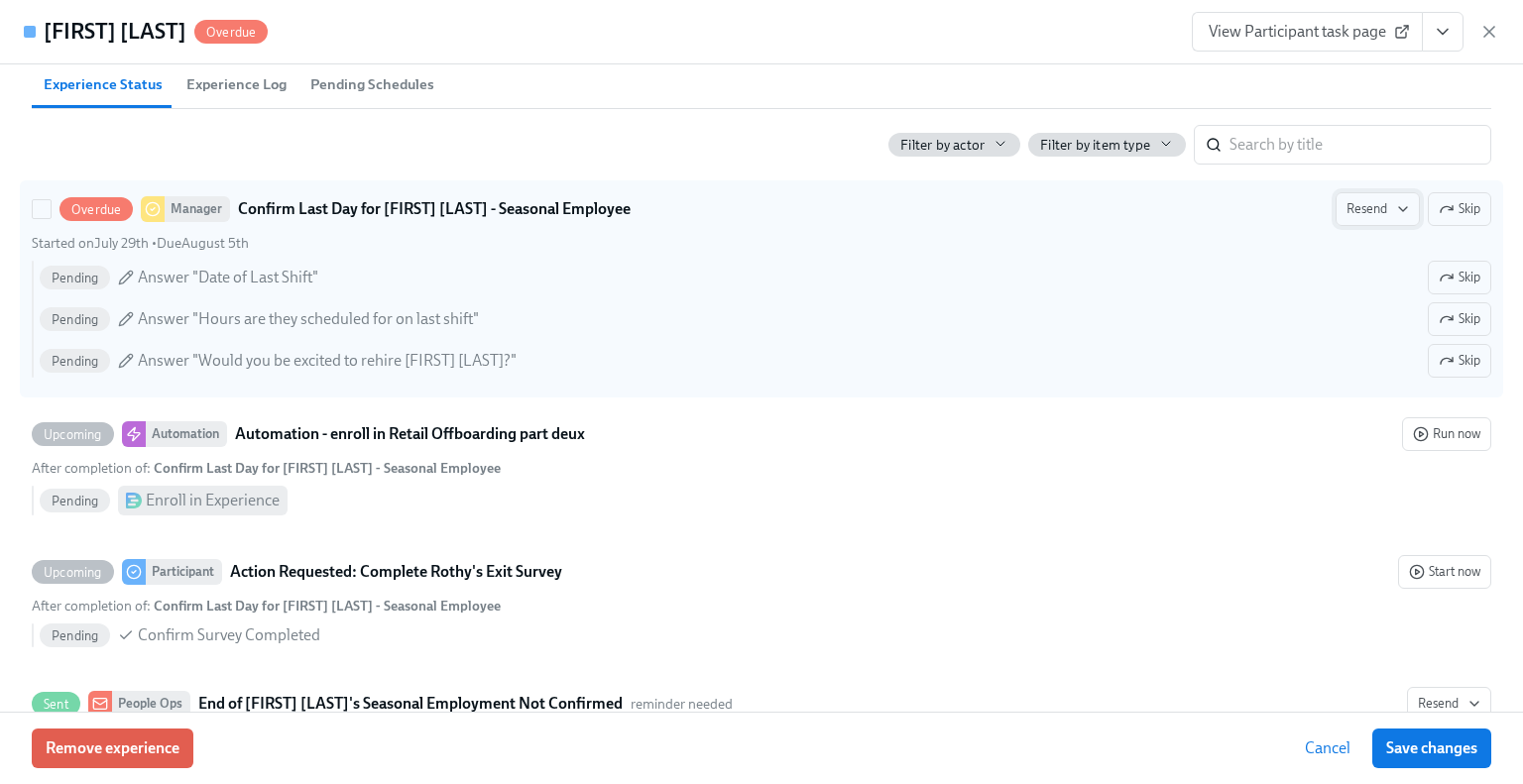 click 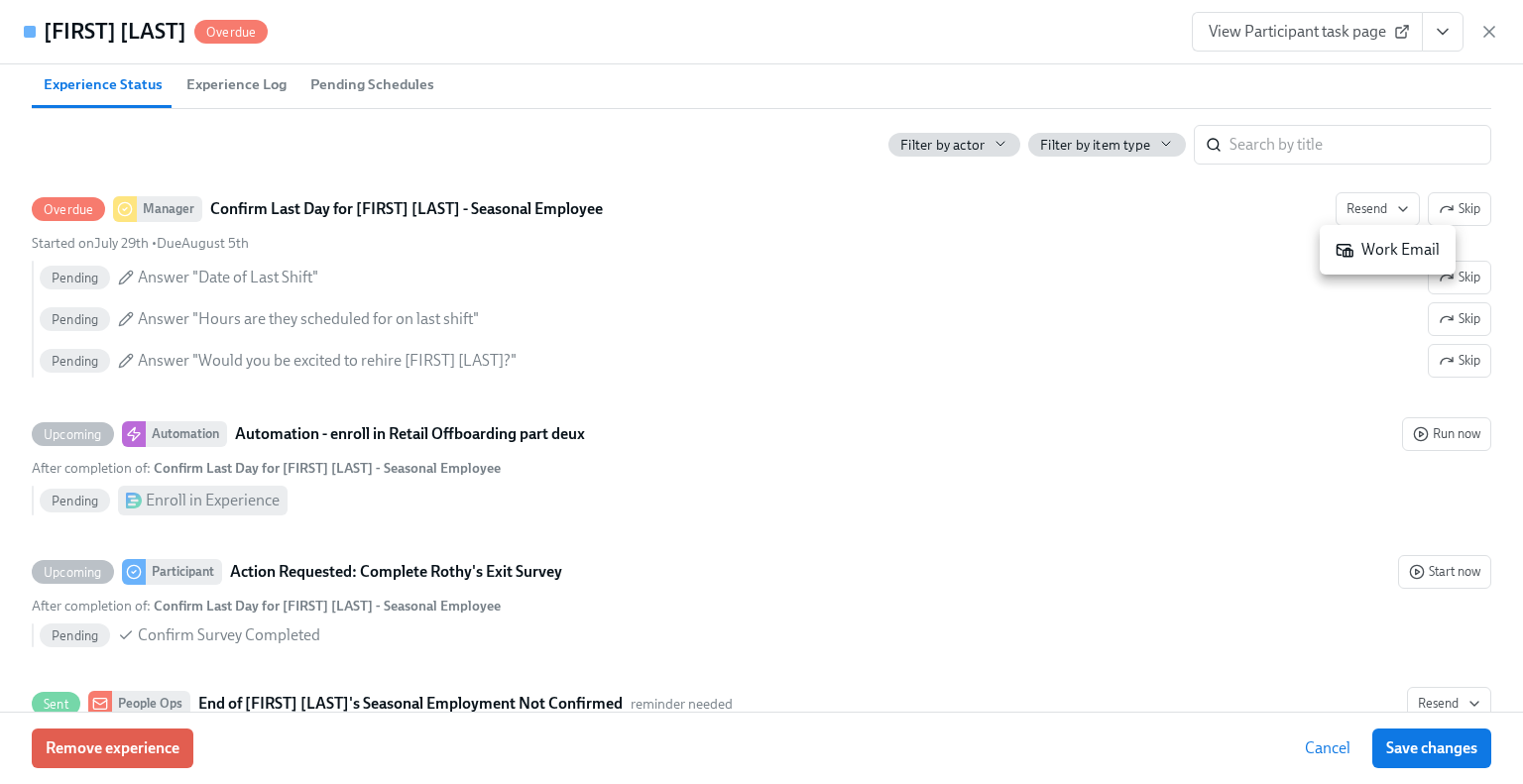 click on "Work Email" at bounding box center (1387, 250) 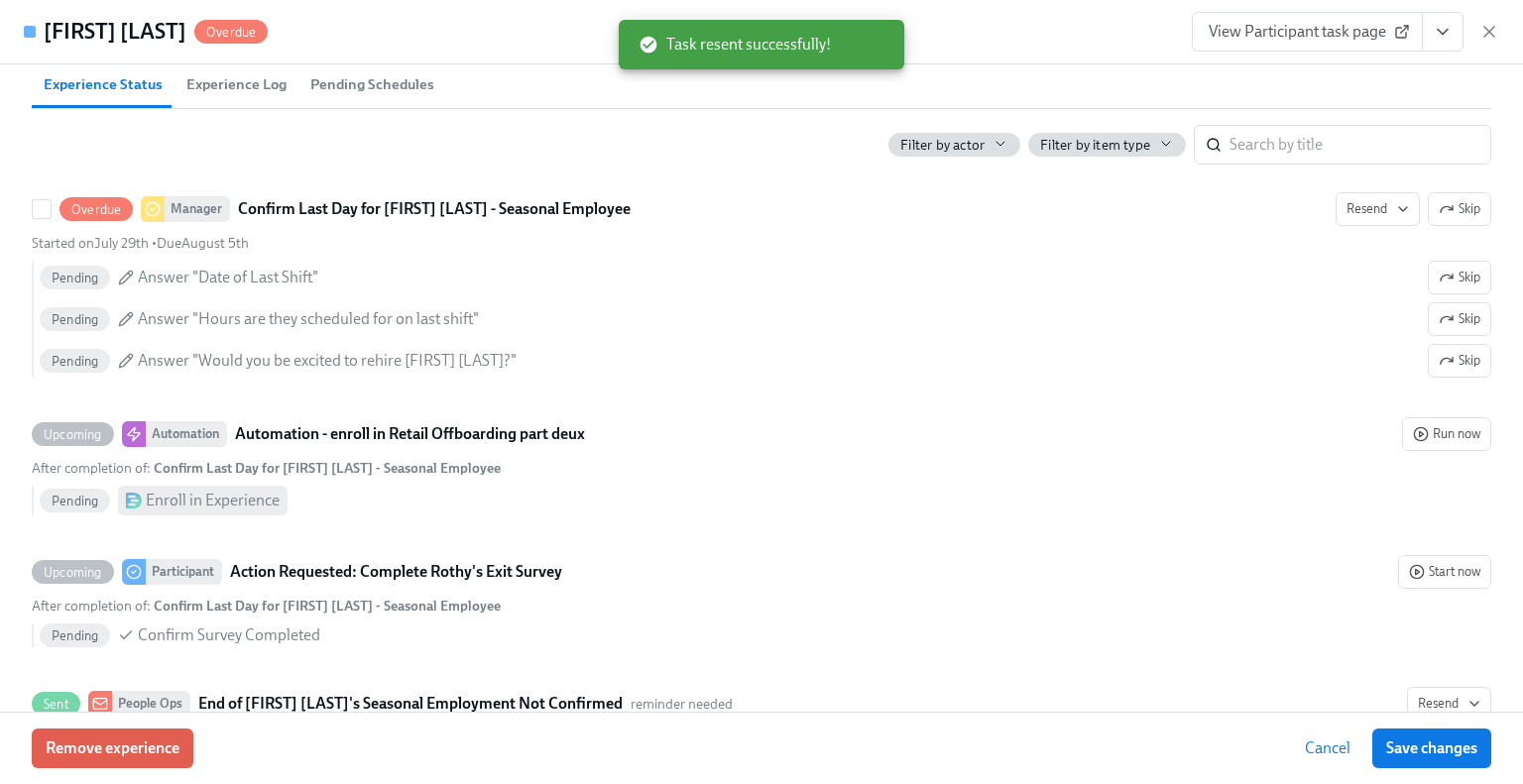 scroll, scrollTop: 0, scrollLeft: 2926, axis: horizontal 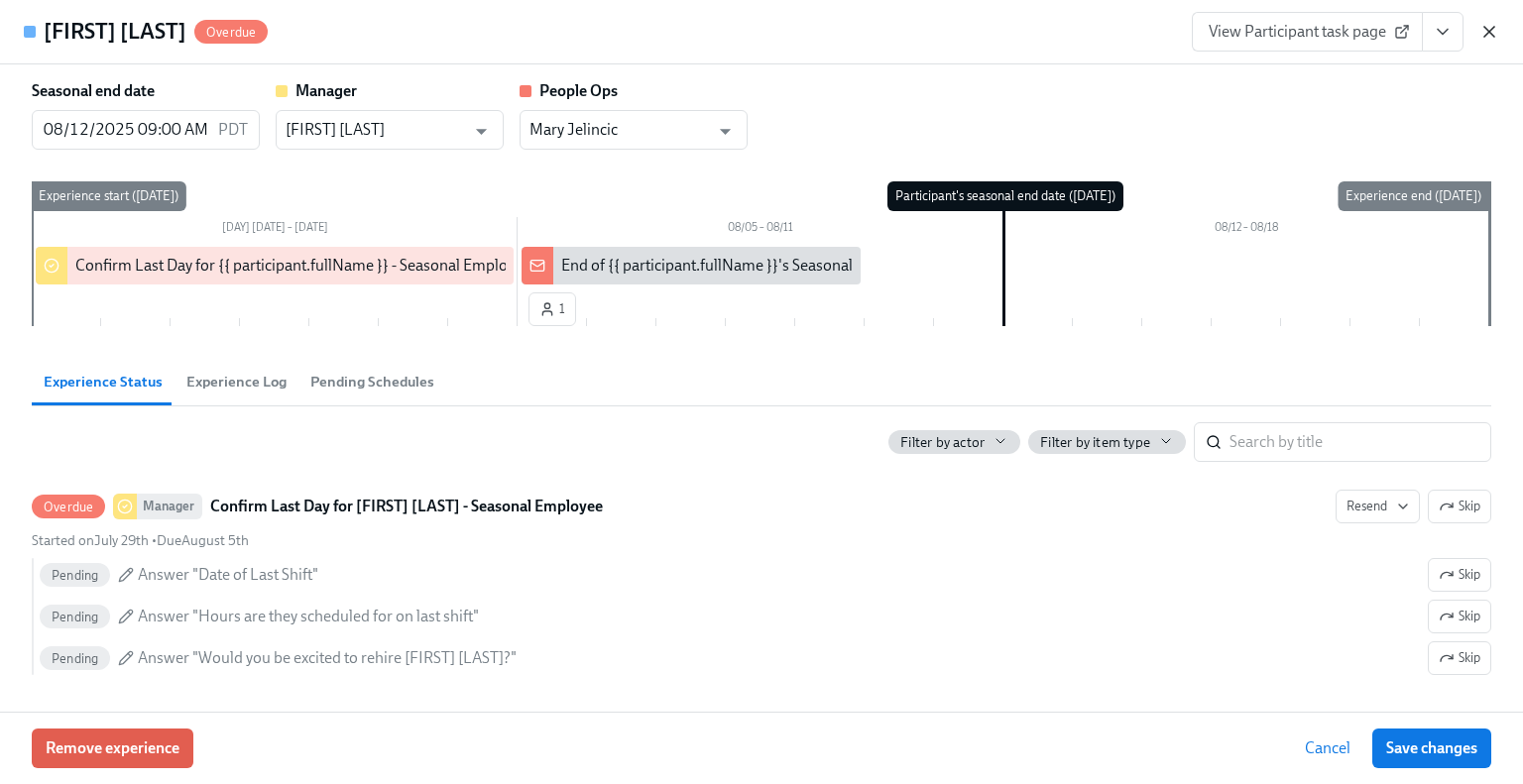 click 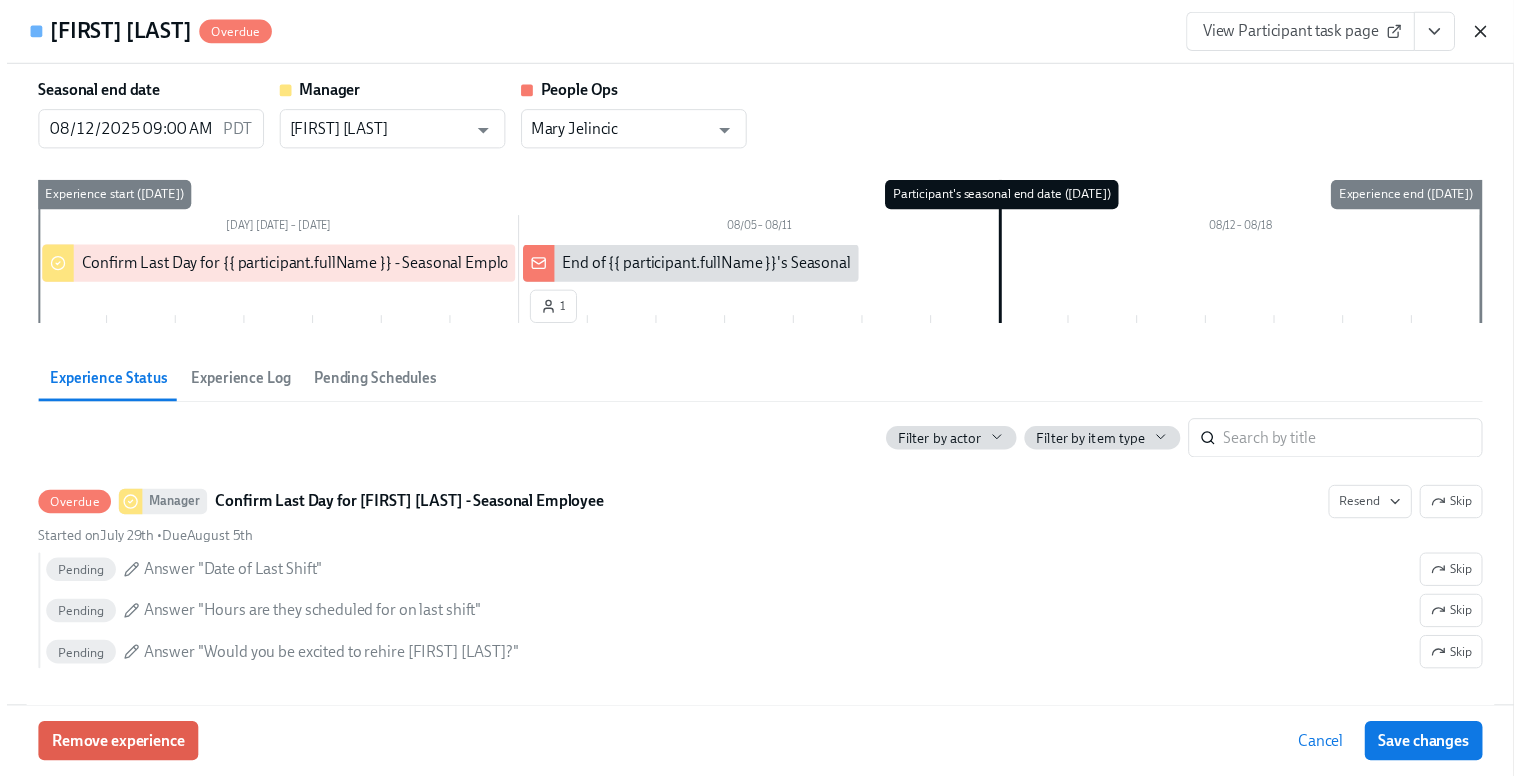 scroll, scrollTop: 0, scrollLeft: 2936, axis: horizontal 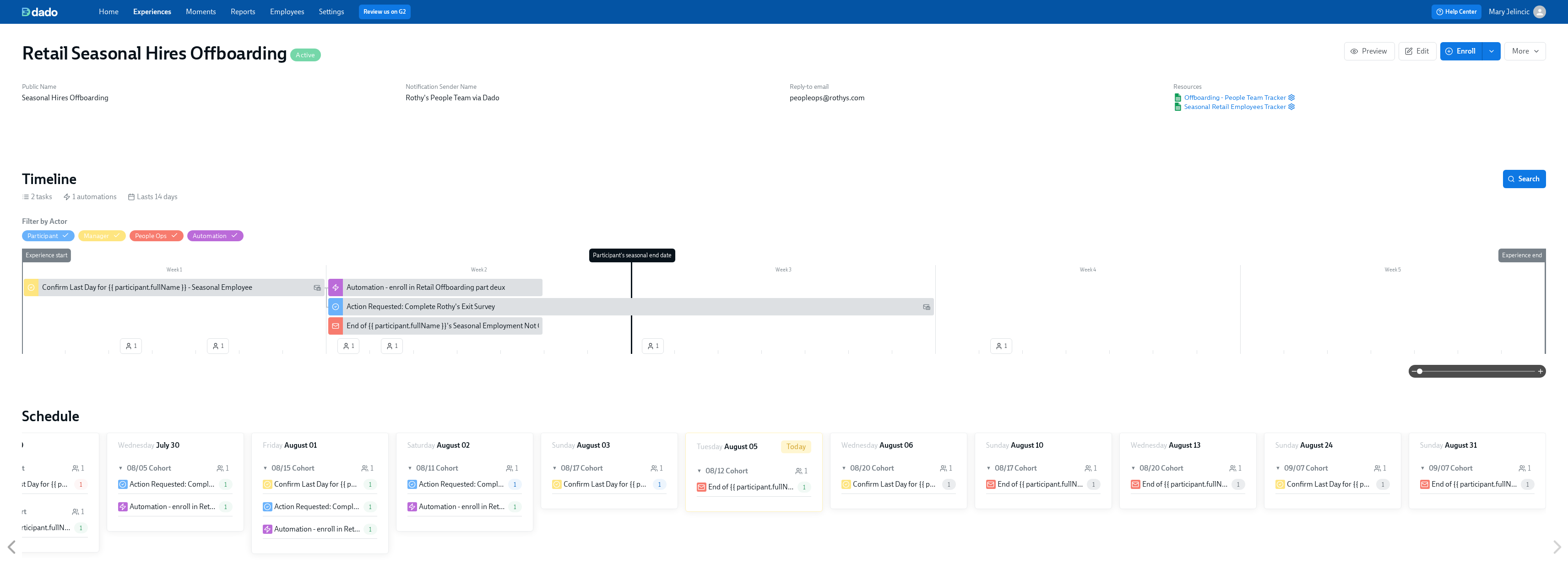 click on "Experiences" at bounding box center (152, 11) 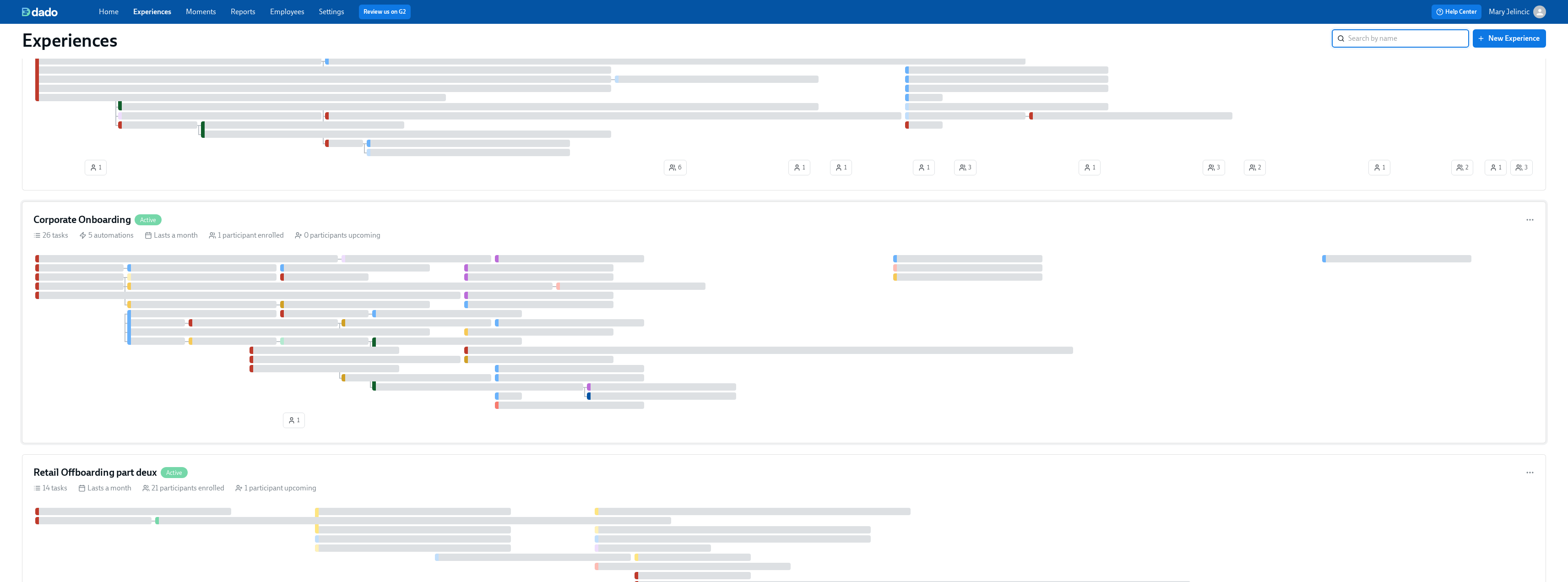 scroll, scrollTop: 137, scrollLeft: 0, axis: vertical 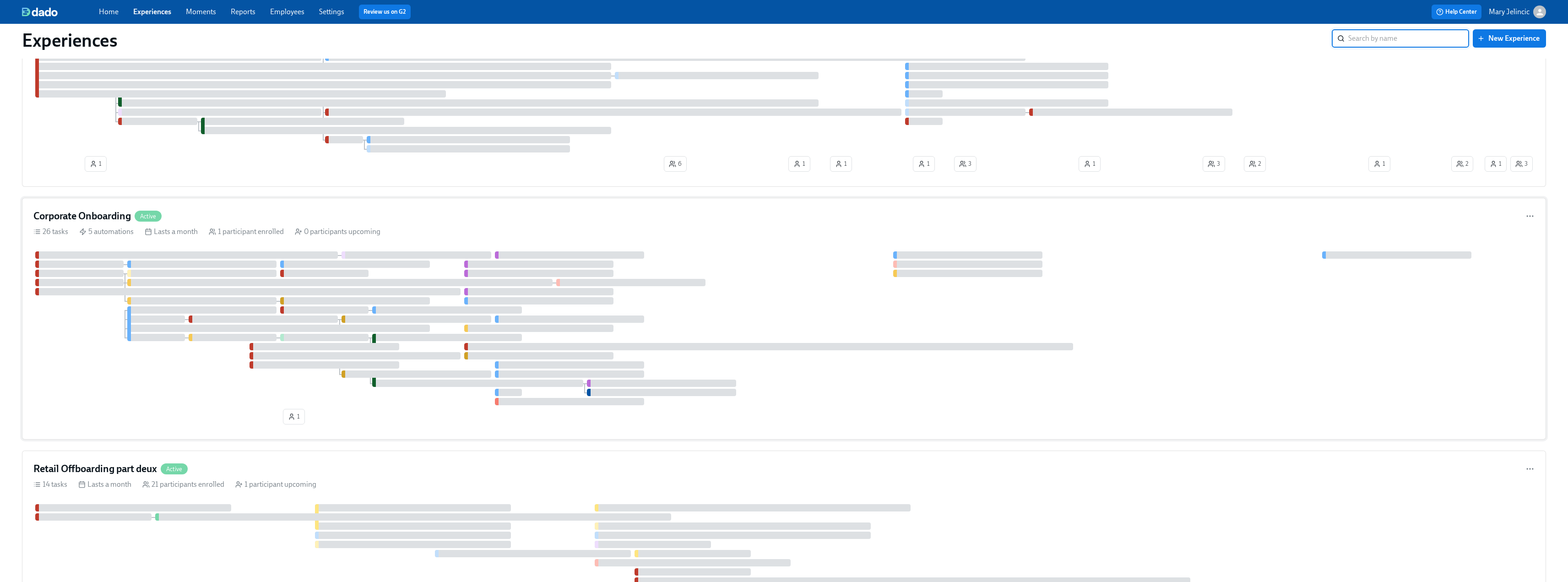 click on "Corporate Onboarding Active" at bounding box center [784, 216] 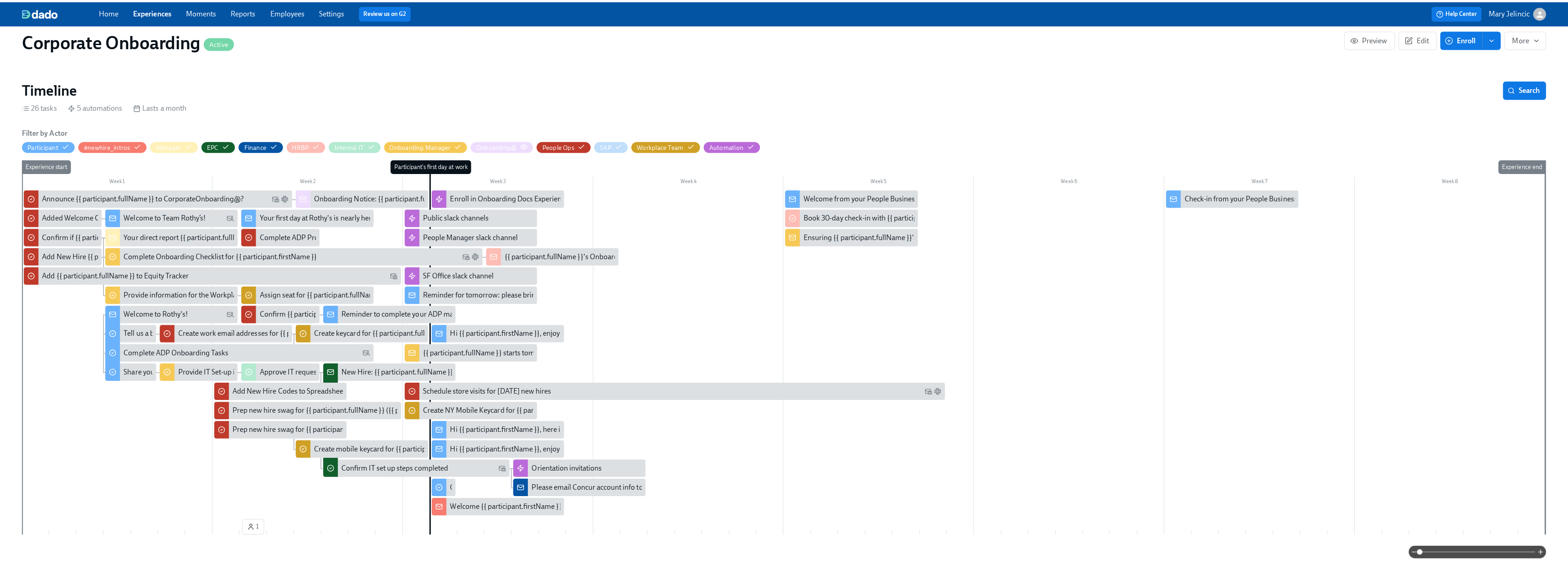 scroll, scrollTop: 182, scrollLeft: 0, axis: vertical 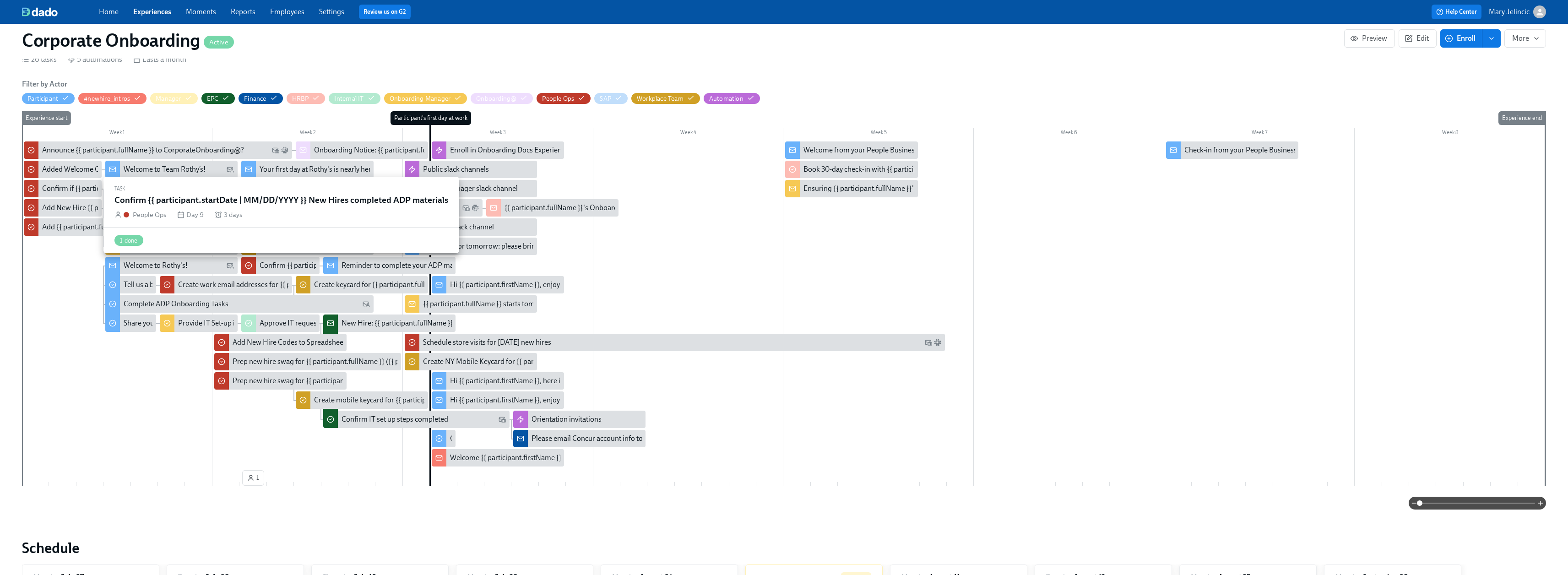 click on "Confirm {{ participant.startDate | MM/DD/YYYY }} New Hires completed ADP materials" at bounding box center (395, 266) 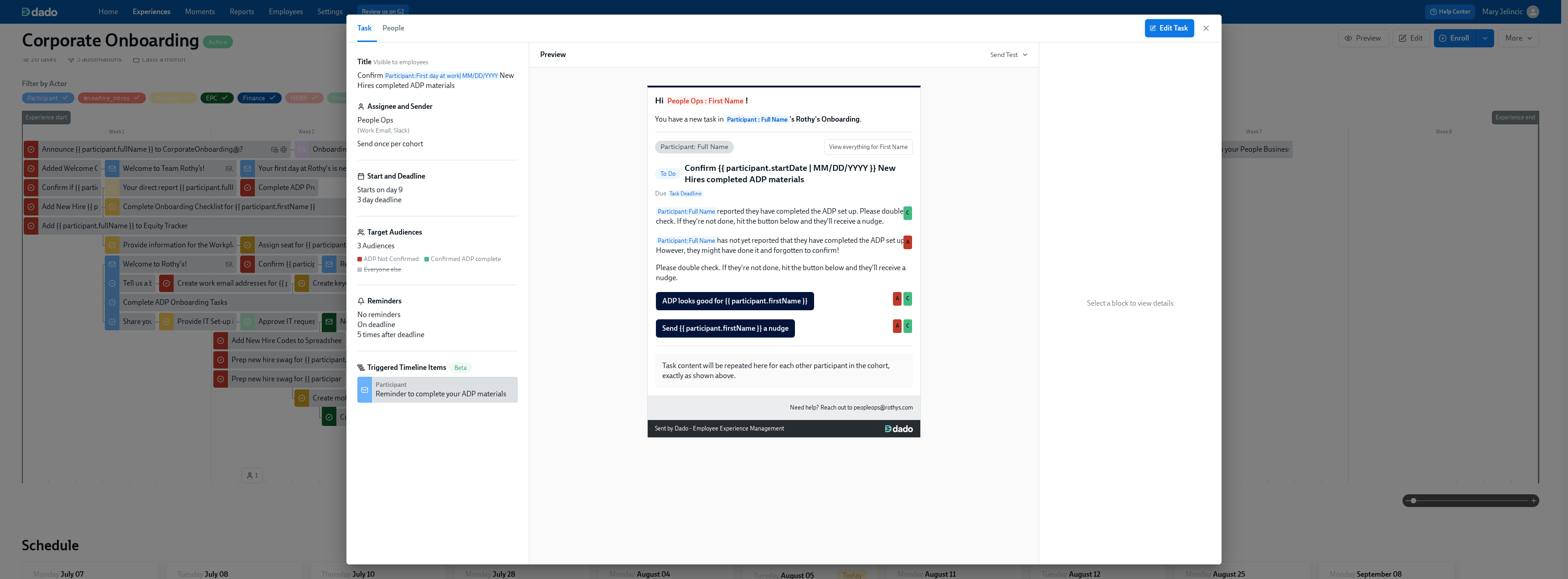 click on "Edit Task" at bounding box center [1170, 28] 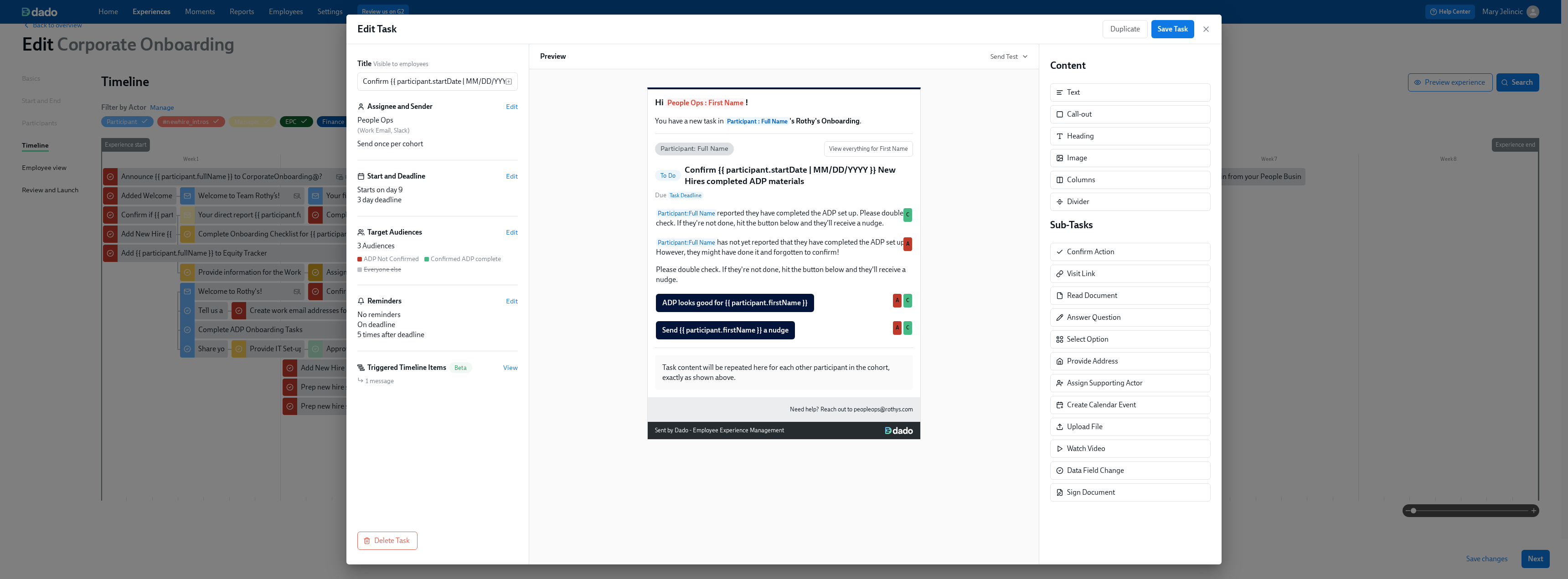 scroll, scrollTop: 0, scrollLeft: 0, axis: both 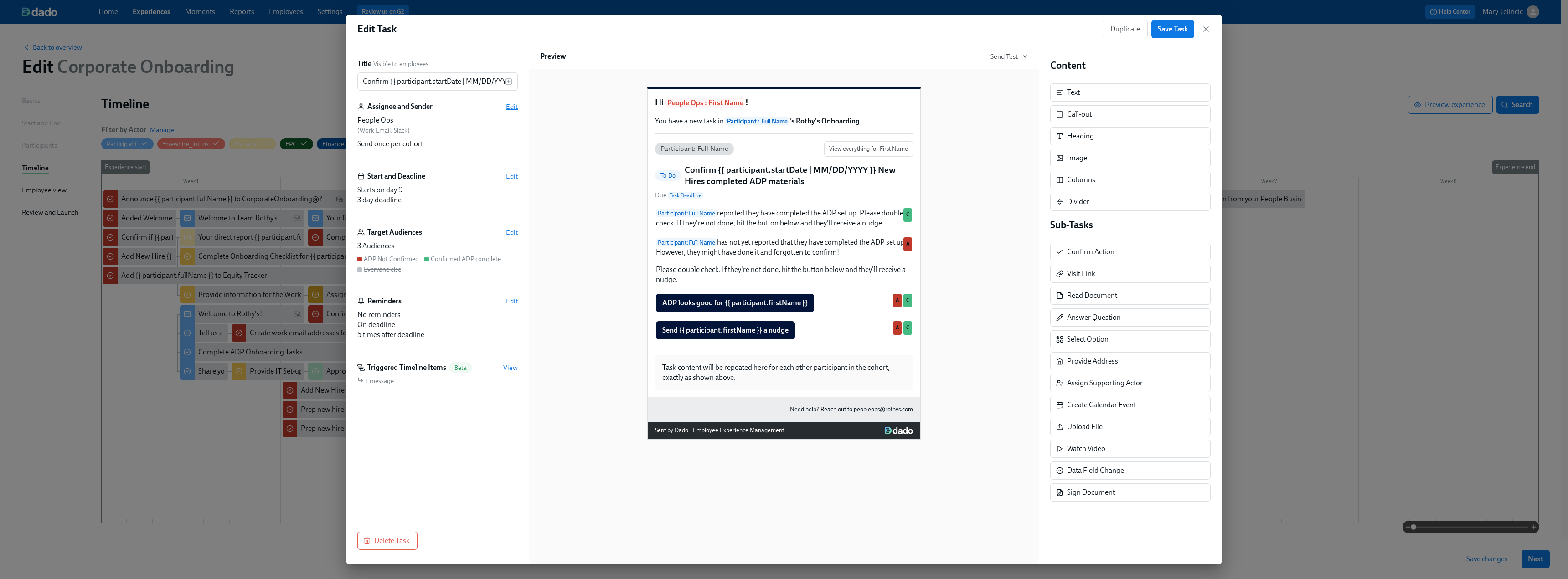 click on "Edit" at bounding box center (512, 107) 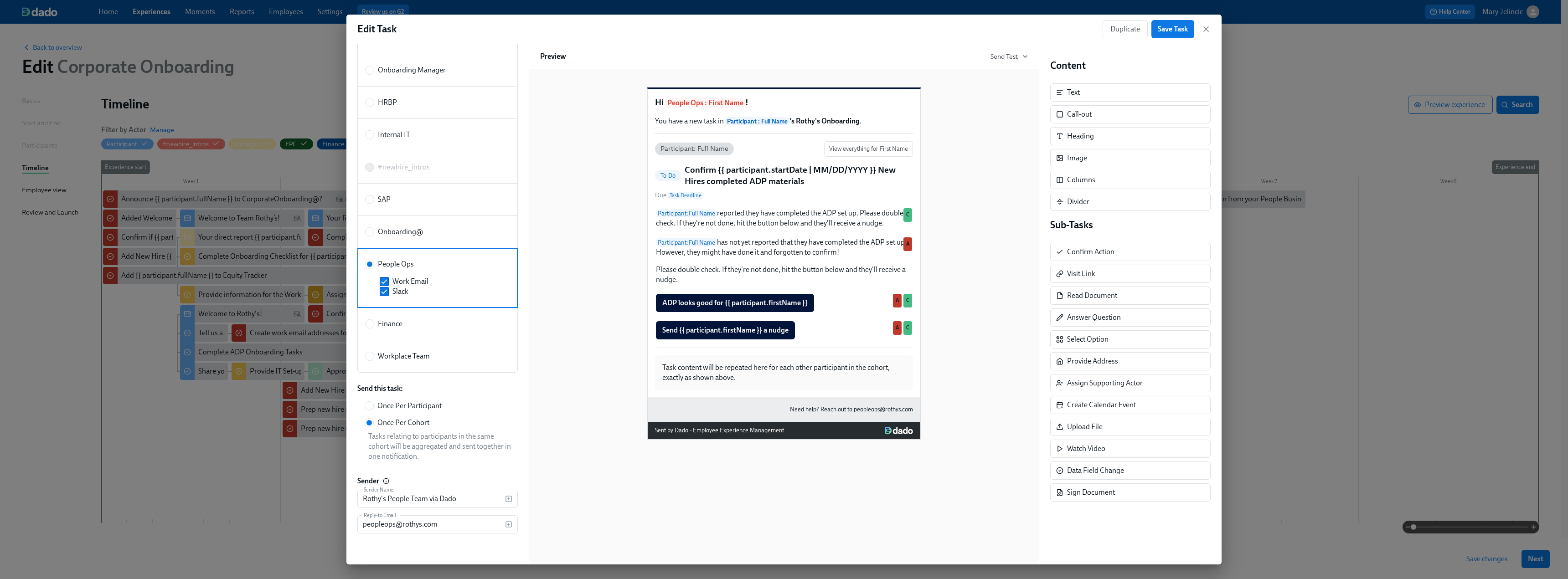 scroll, scrollTop: 180, scrollLeft: 0, axis: vertical 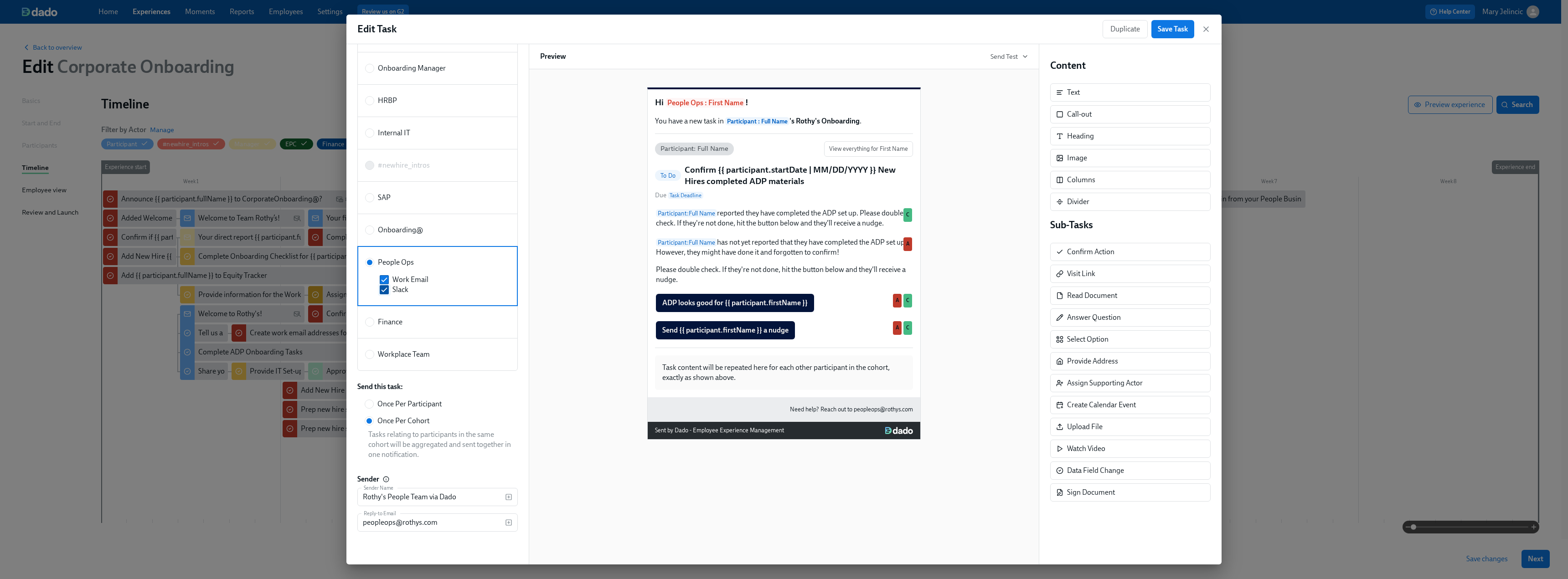 click on "Slack" at bounding box center (384, 290) 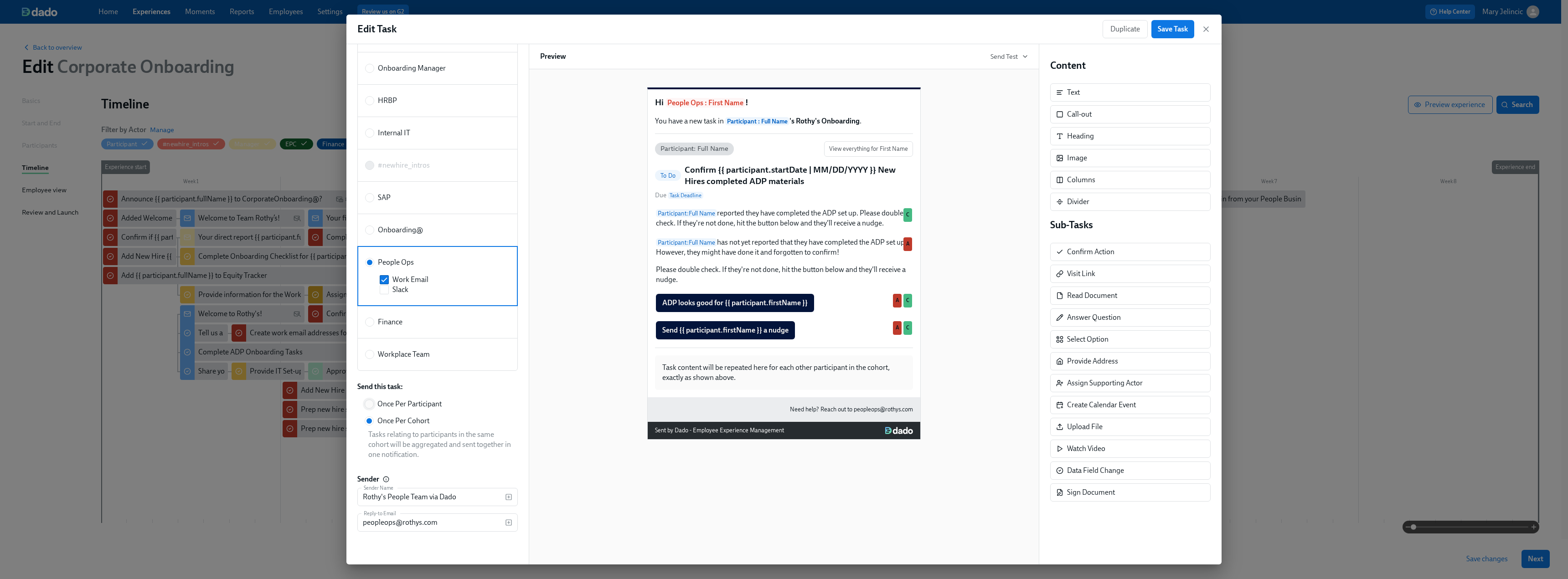 click on "Once Per Participant" at bounding box center (369, 404) 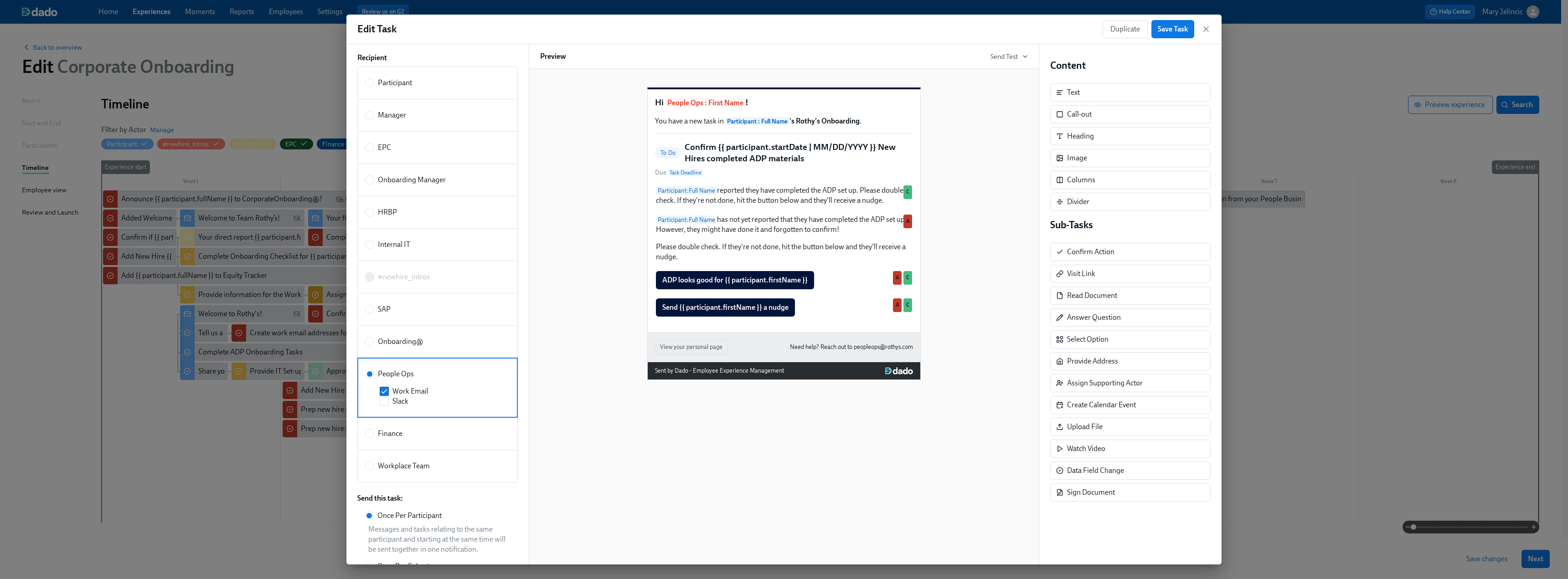 scroll, scrollTop: 0, scrollLeft: 0, axis: both 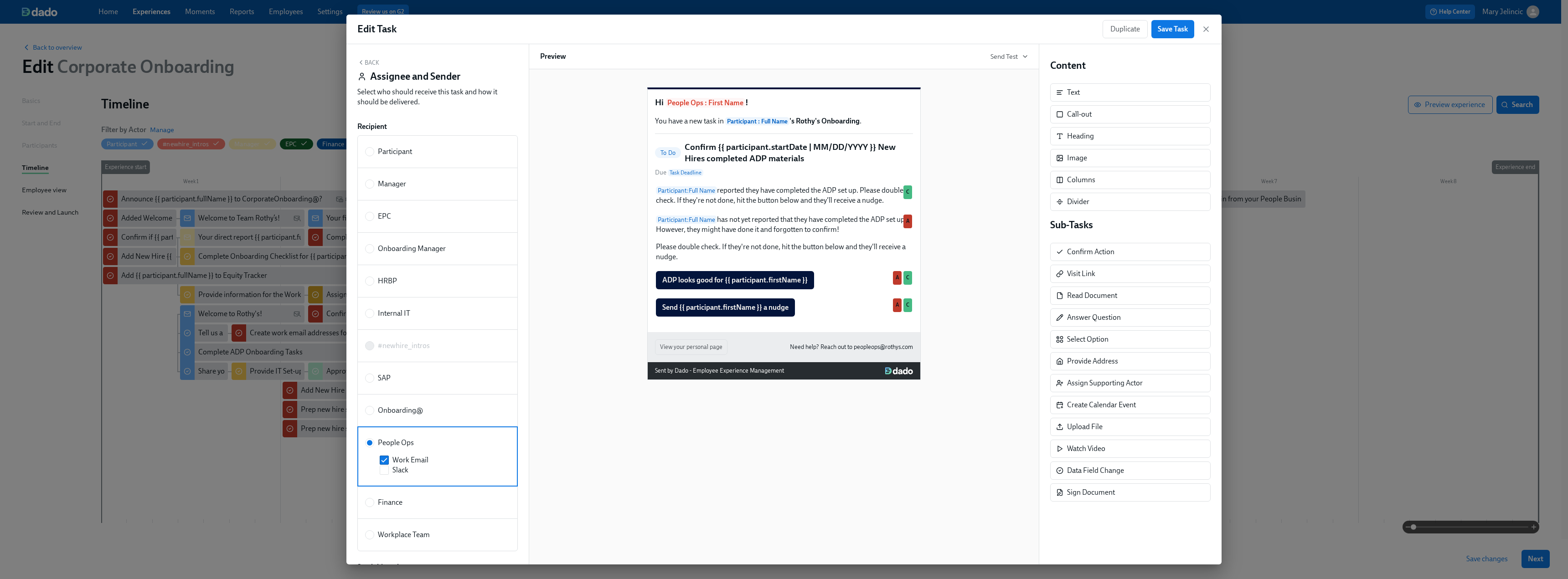 click on "Back Assignee and Sender Select who should receive this task and how it should be delivered." at bounding box center (438, 85) 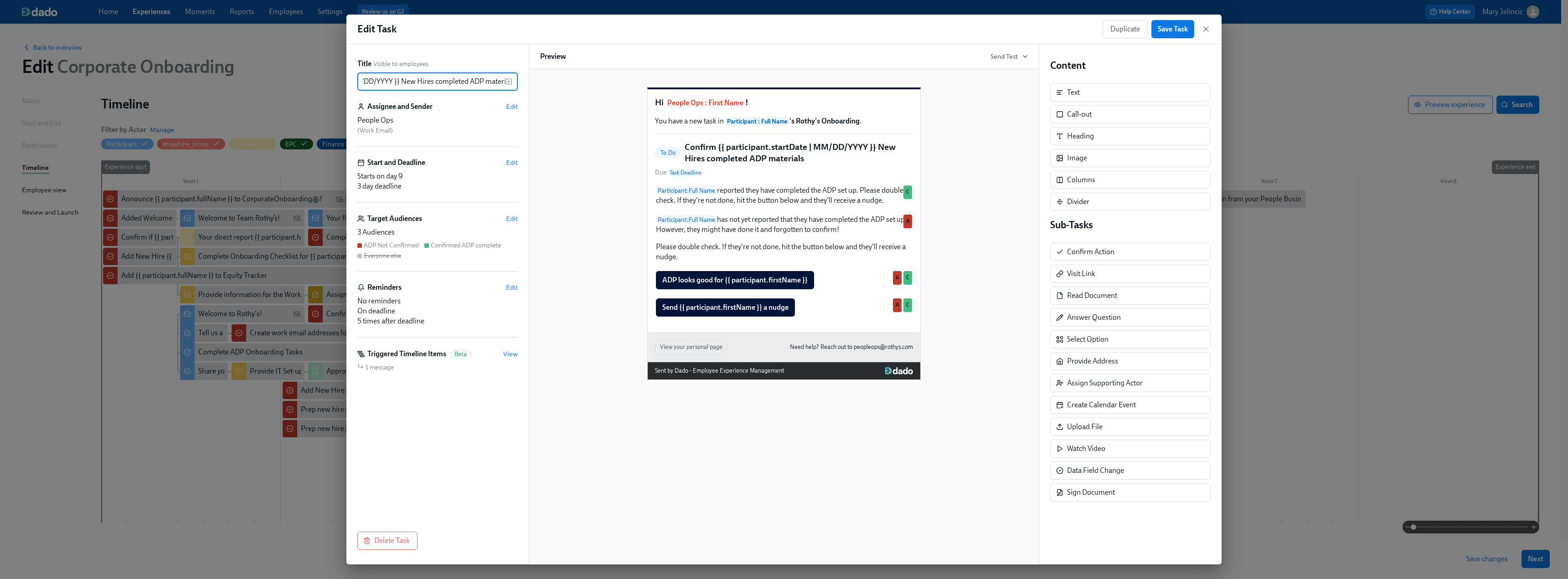 scroll, scrollTop: 0, scrollLeft: 127, axis: horizontal 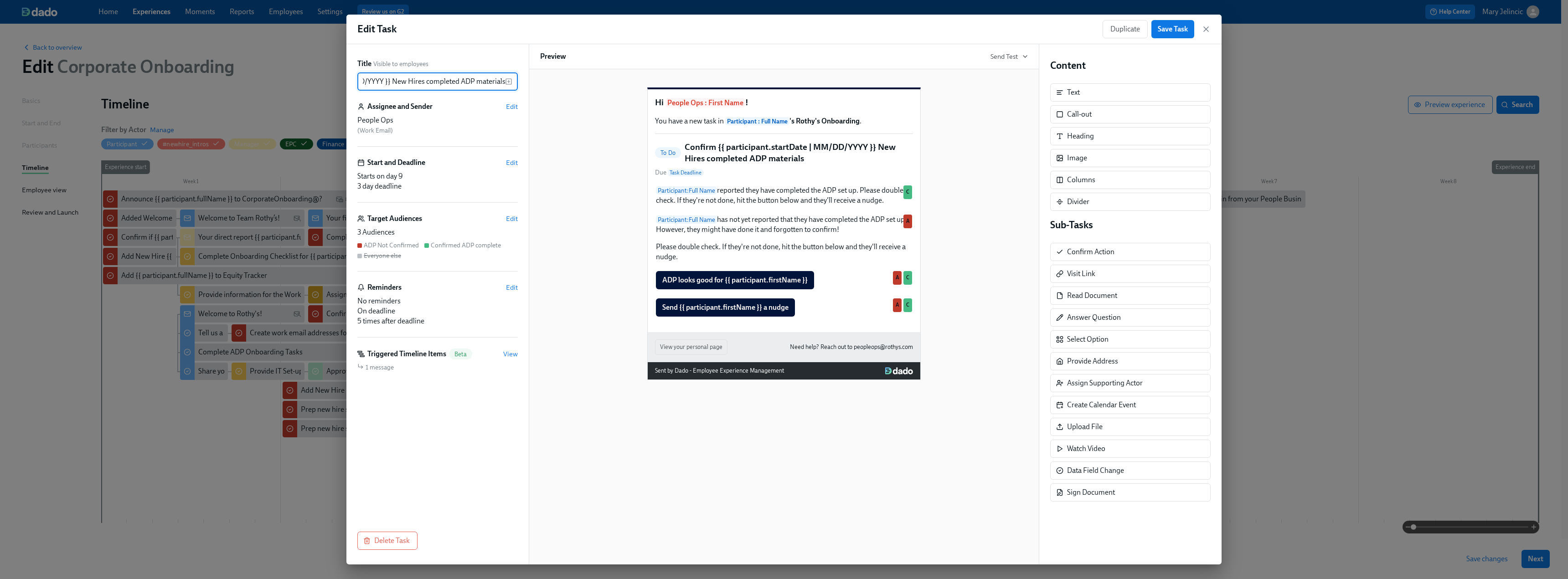drag, startPoint x: 391, startPoint y: 81, endPoint x: 537, endPoint y: 75, distance: 146.12324 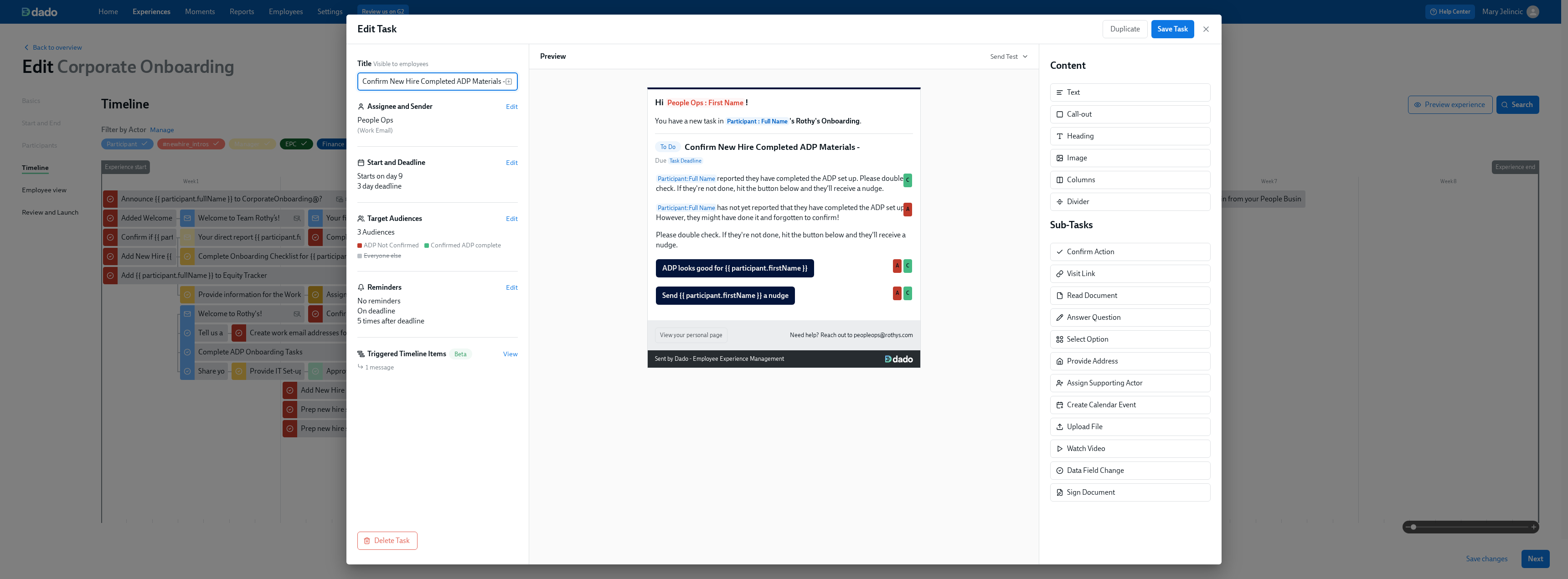 scroll, scrollTop: 0, scrollLeft: 2, axis: horizontal 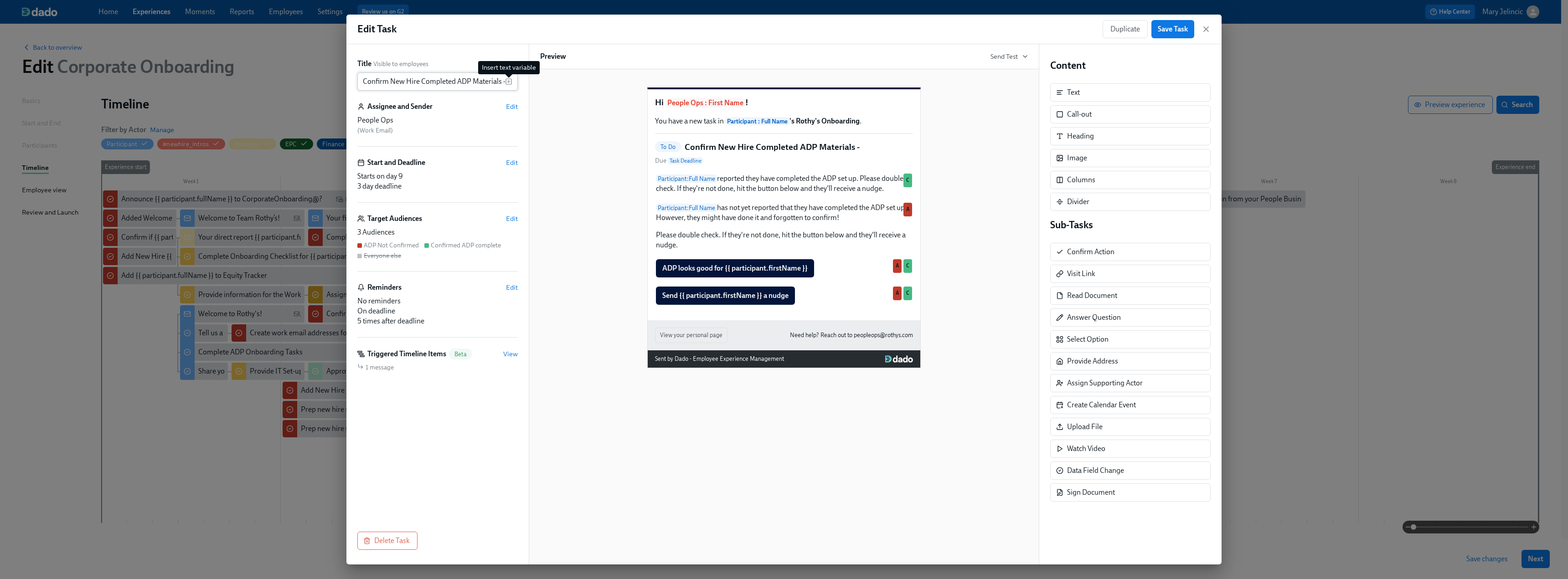 click 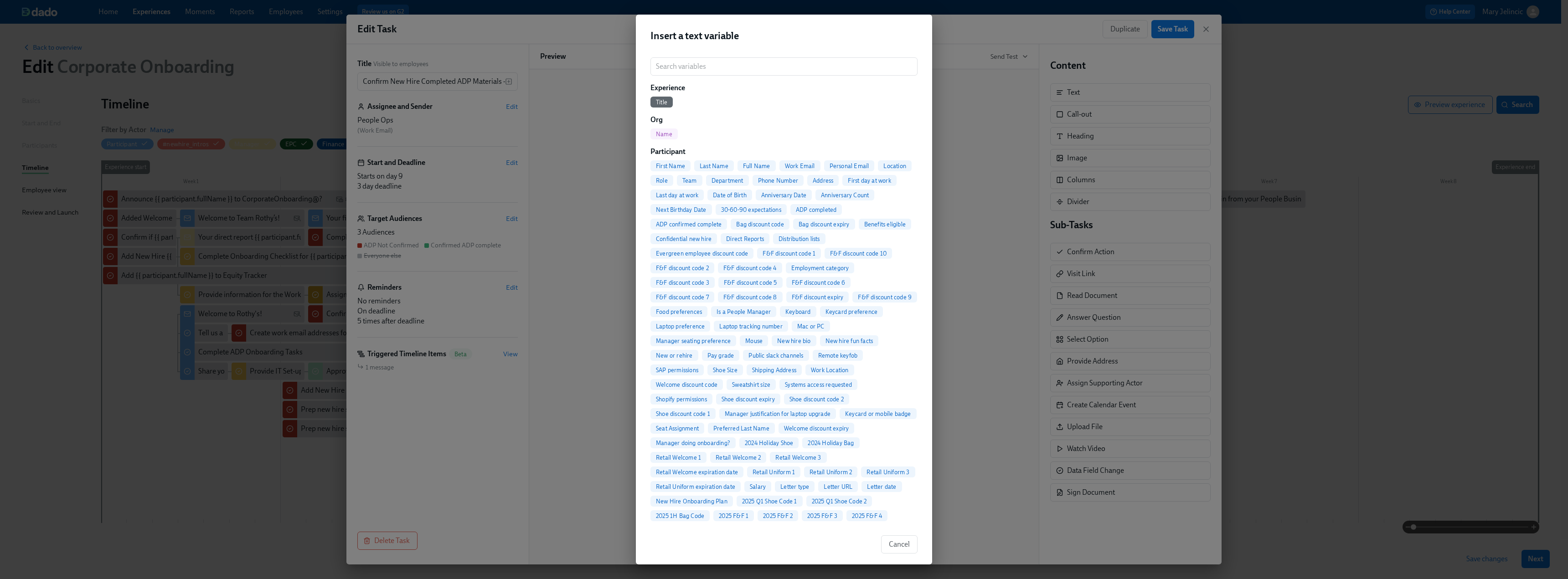 click on "Insert a text variable ​ Experience Title Org Name Participant First Name Last Name Full Name Work Email Personal Email Location Role Team Department Phone Number Address First day at work Last day at work Date of Birth Anniversary Date Anniversary Count Next Birthday Date 30-60-90 expectations ADP completed ADP confirmed complete Bag discount code Bag discount expiry Benefits eligible Confidential new hire Direct Reports Distribution lists Evergreen employee discount code F&F discount code 1 F&F discount code 10 F&F discount code 2 F&F discount code 4 Employment category F&F discount code 3 F&F discount code 5 F&F discount code 6 F&F discount code 7 F&F discount code 8 F&F discount expiry F&F discount code 9 Food preferences Is a People Manager Keyboard Keycard preference Laptop preference Laptop tracking number Mac or PC Manager seating preference Mouse New hire bio New hire fun facts New or rehire Pay grade Public slack channels Remote keyfob SAP permissions Shoe Size Shipping Address Work Location Role" at bounding box center (784, 289) 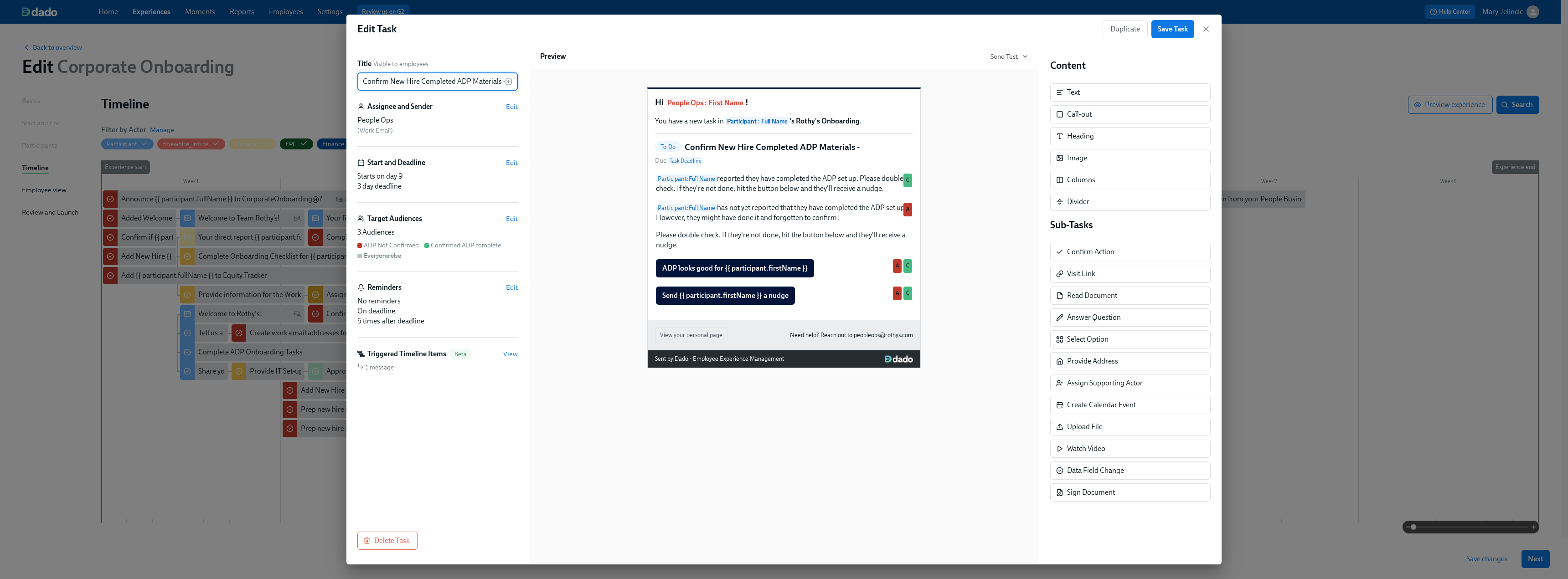 scroll, scrollTop: 0, scrollLeft: 3, axis: horizontal 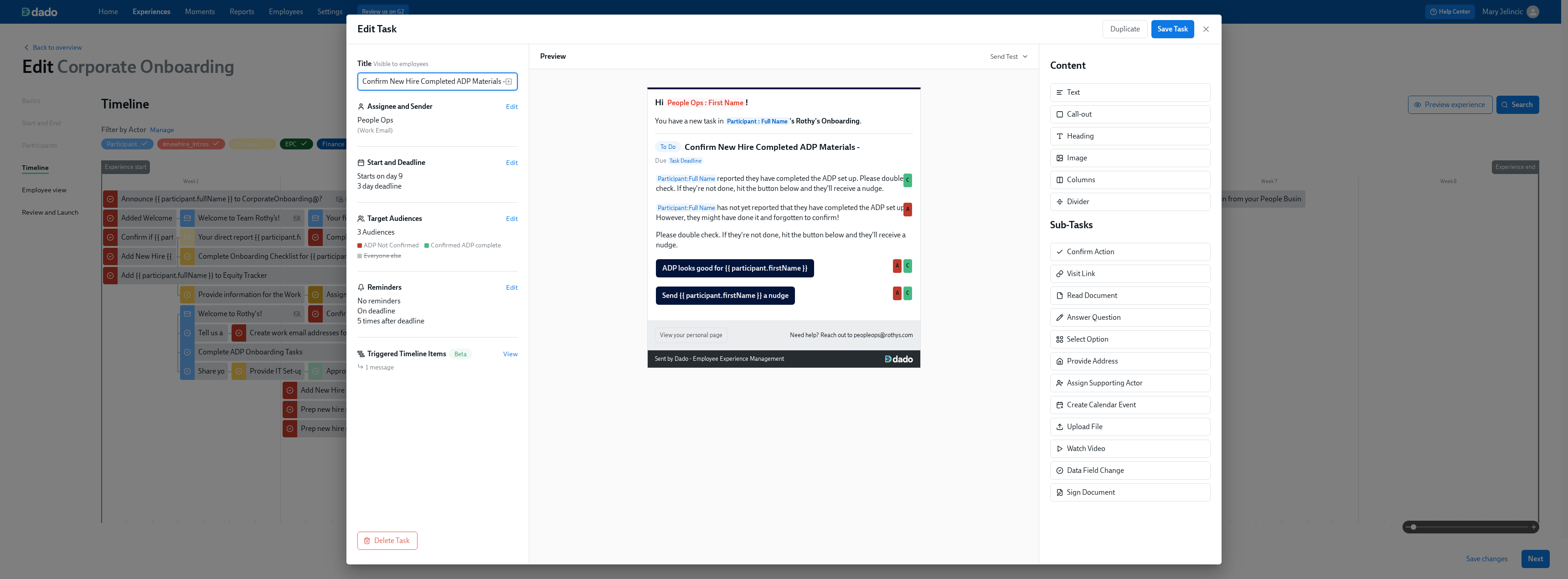 click on "Confirm New Hire Completed ADP Materials -" at bounding box center (431, 82) 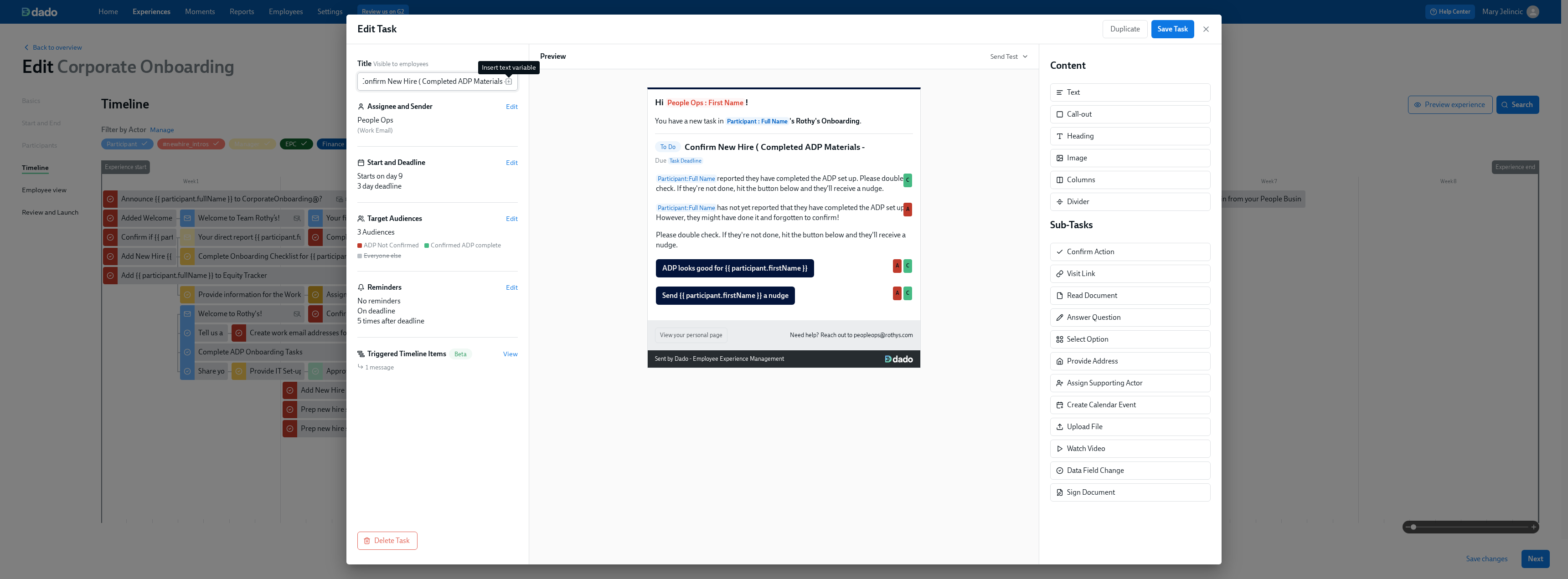 scroll, scrollTop: 0, scrollLeft: 0, axis: both 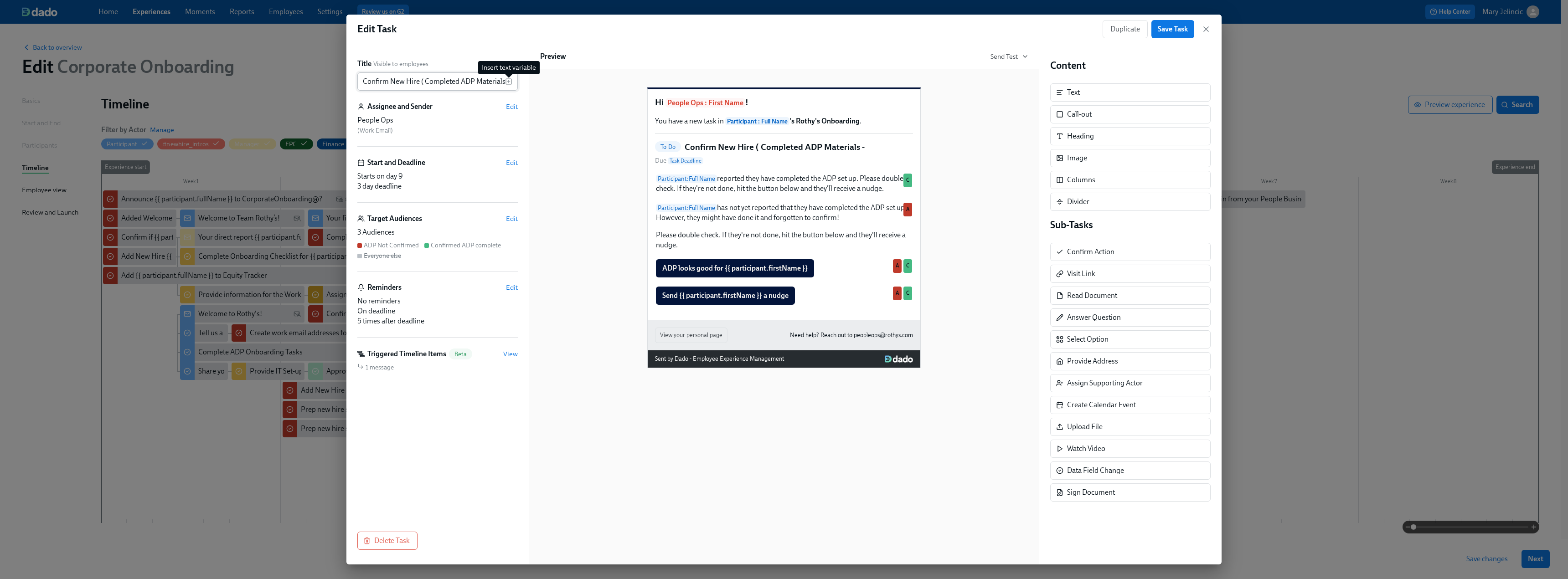 click 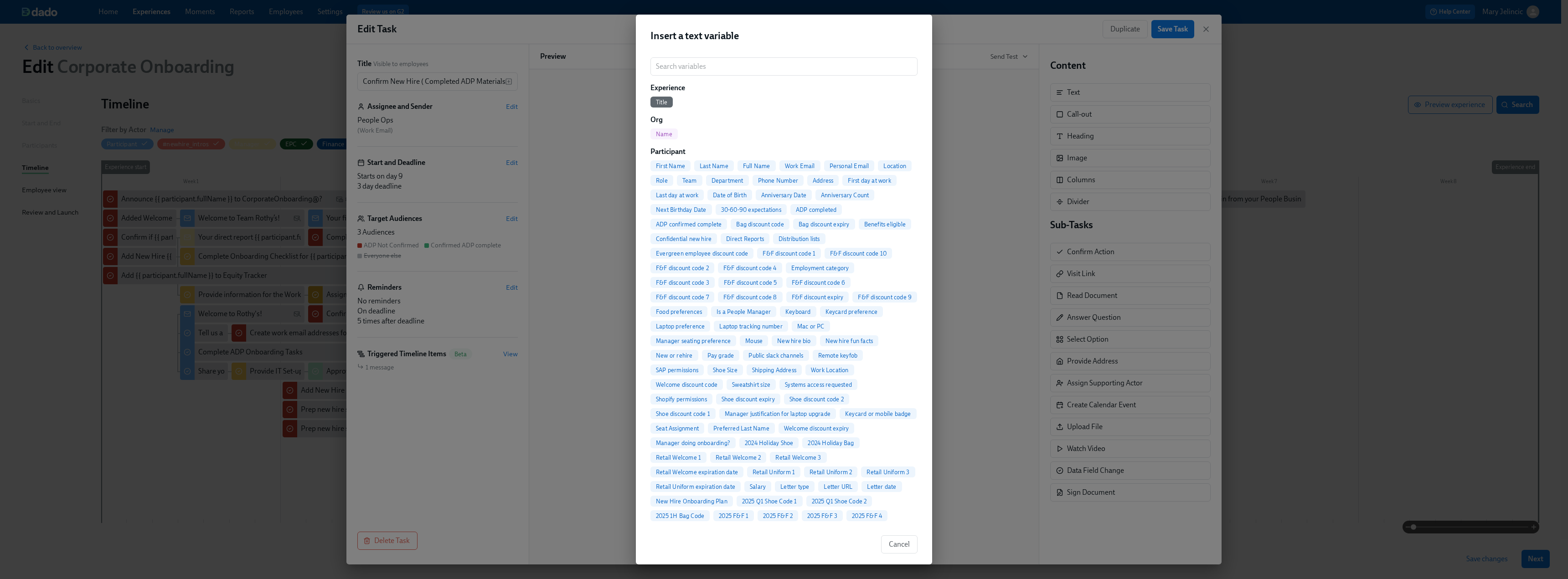 click on "Full Name" at bounding box center (757, 166) 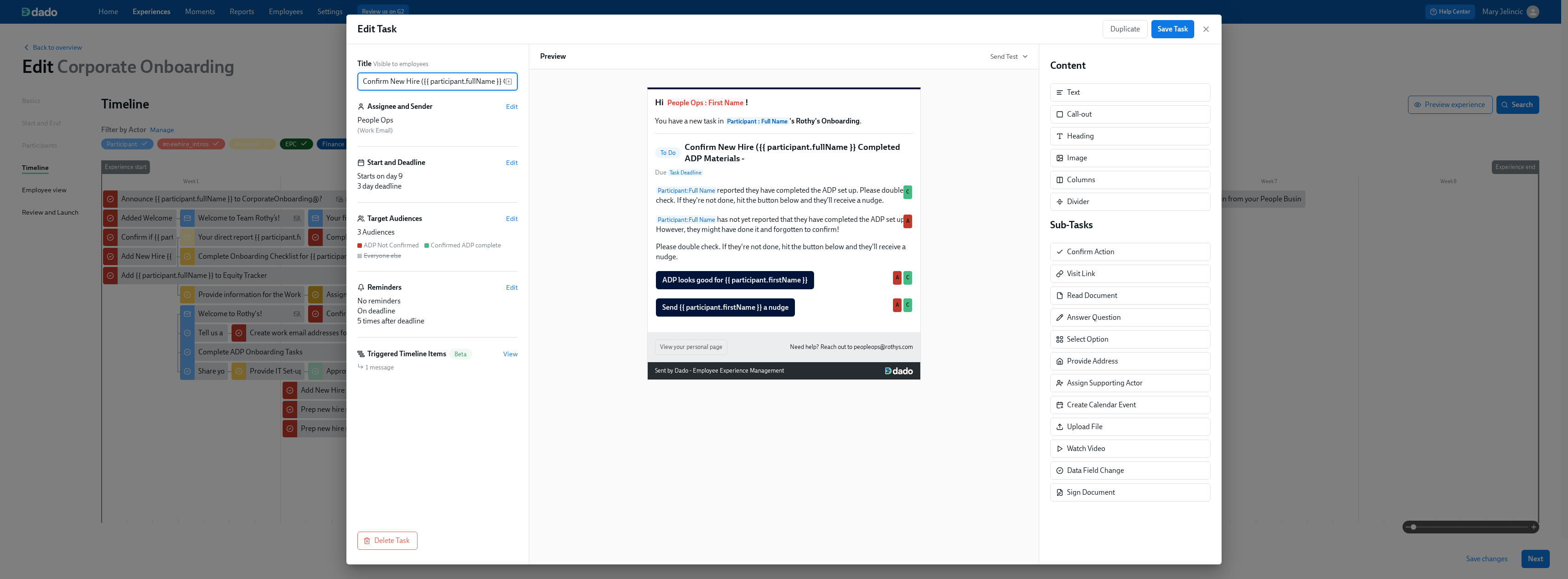 scroll, scrollTop: 0, scrollLeft: 85, axis: horizontal 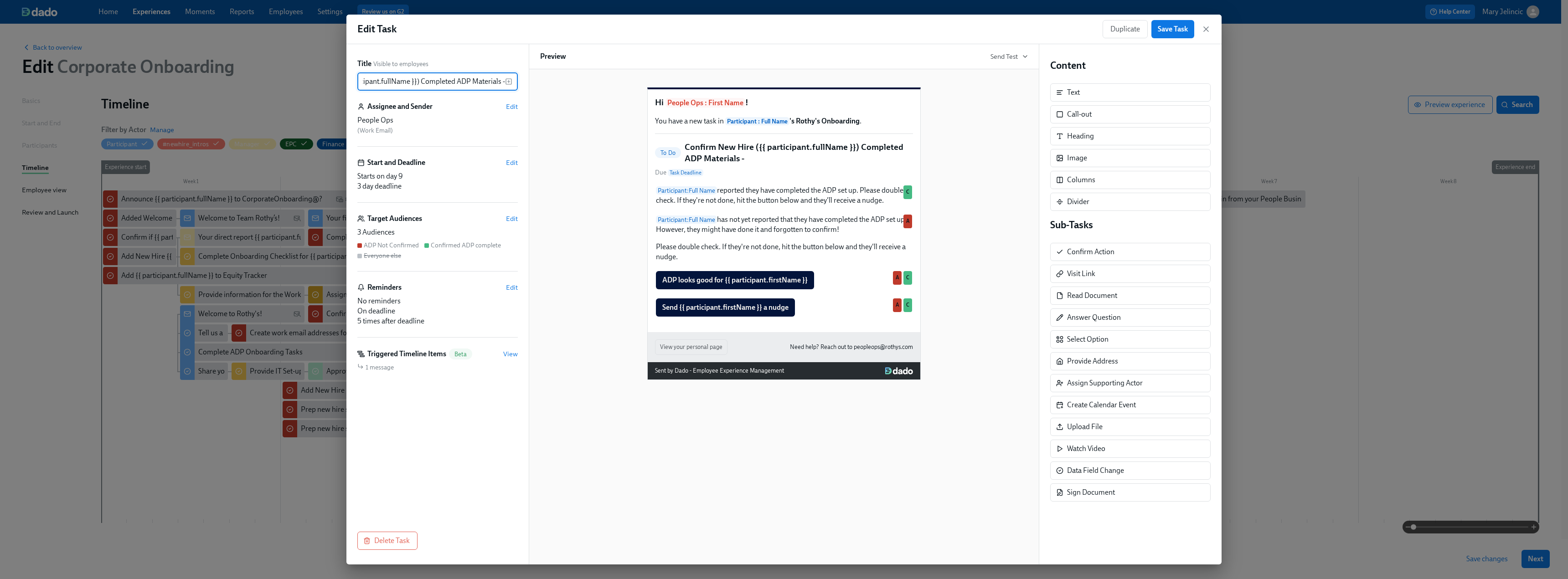 click on "Confirm New Hire ({{ participant.fullName }}) Completed ADP Materials -" at bounding box center (431, 82) 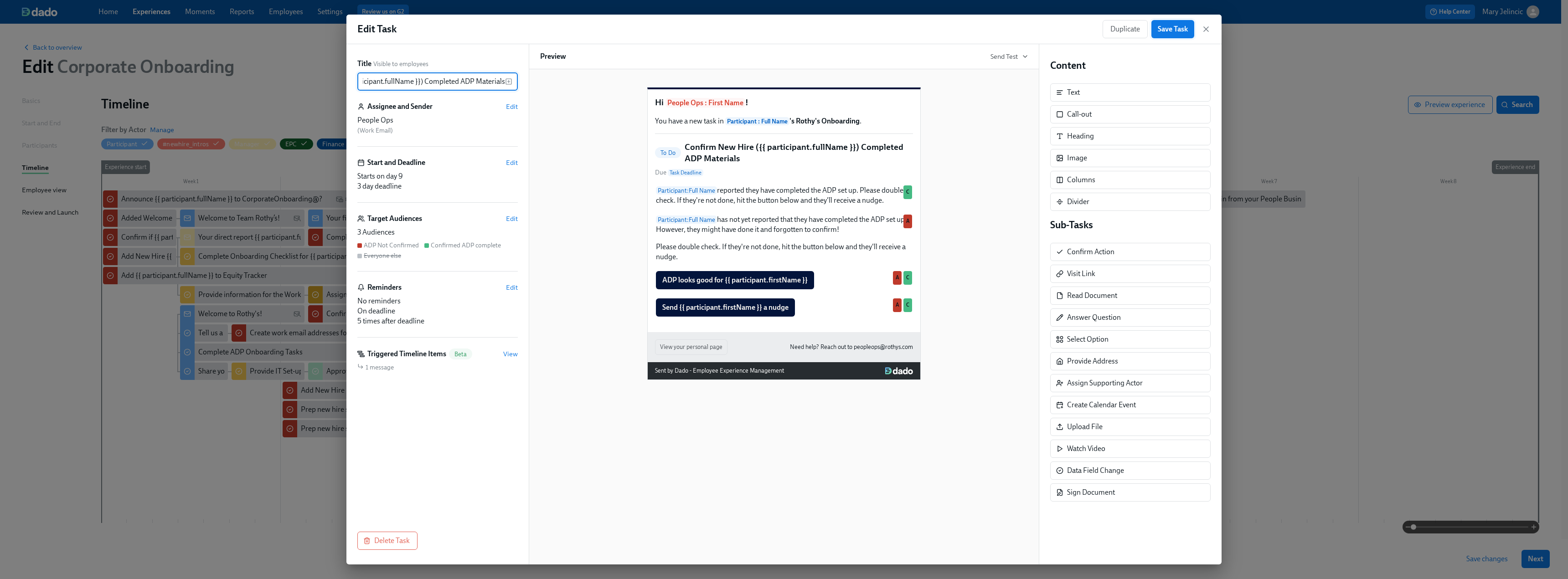type on "Confirm New Hire ({{ participant.fullName }}) Completed ADP Materials" 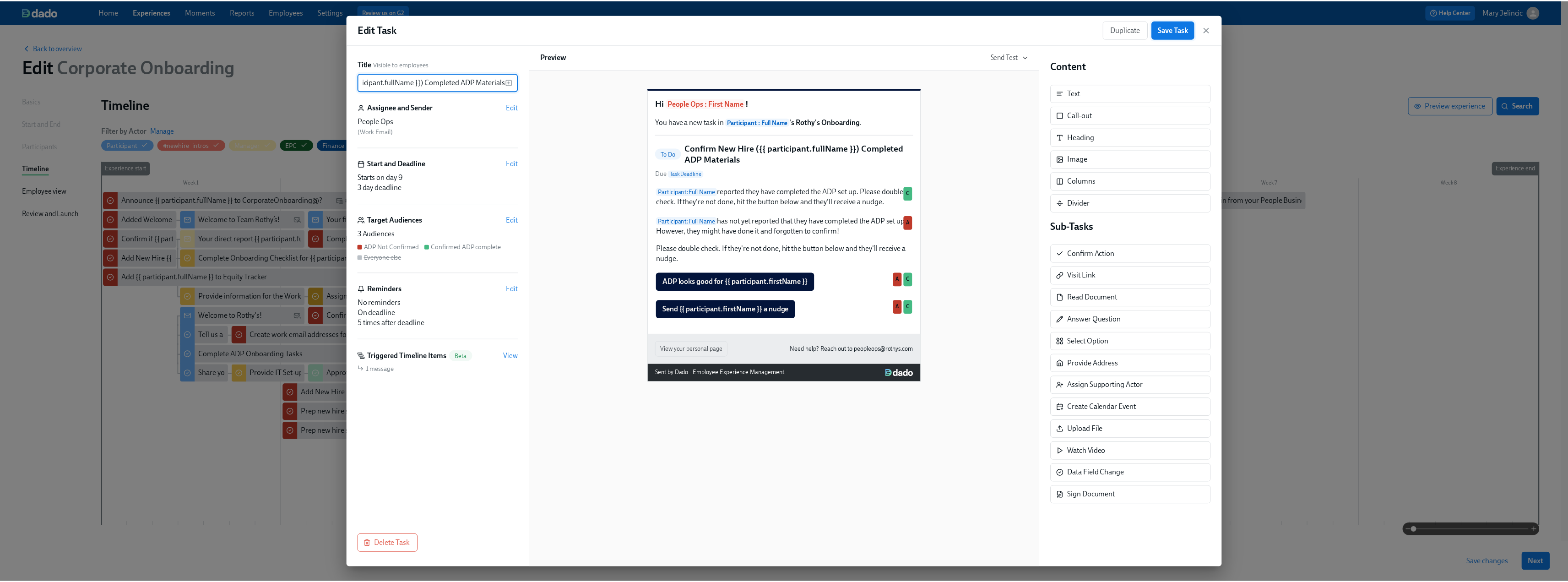 scroll, scrollTop: 0, scrollLeft: 0, axis: both 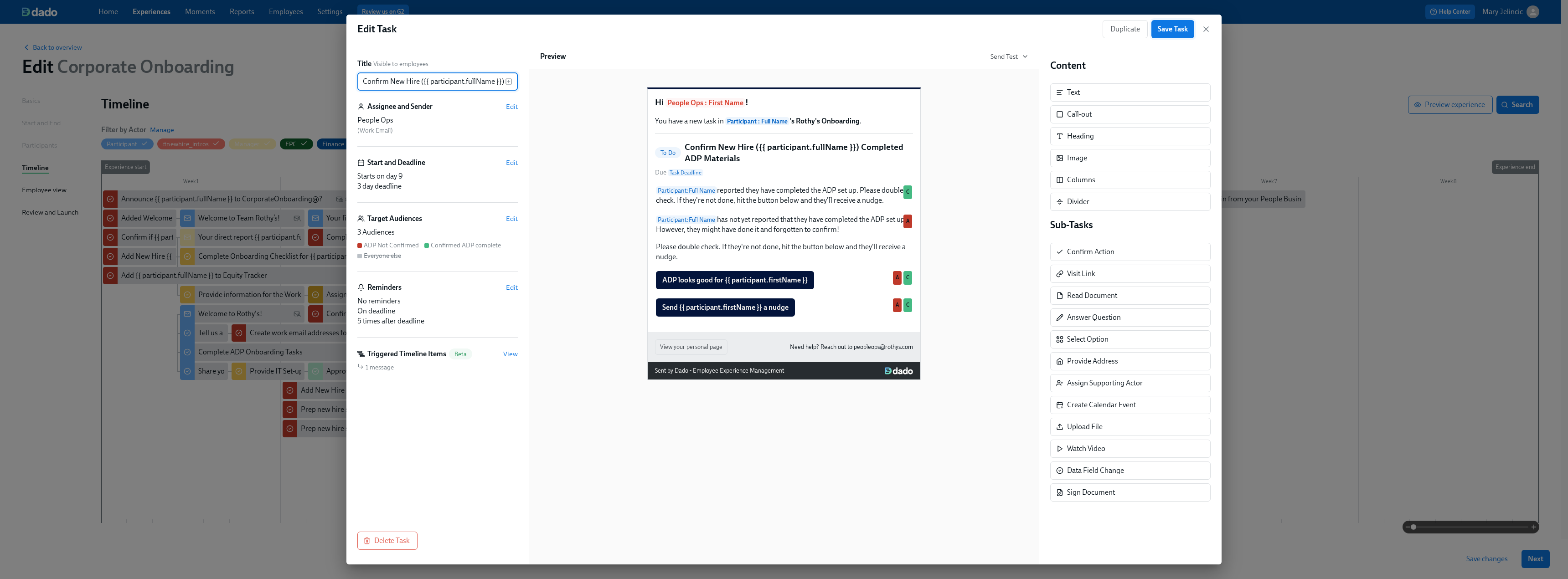 click on "Save Task" at bounding box center (1173, 29) 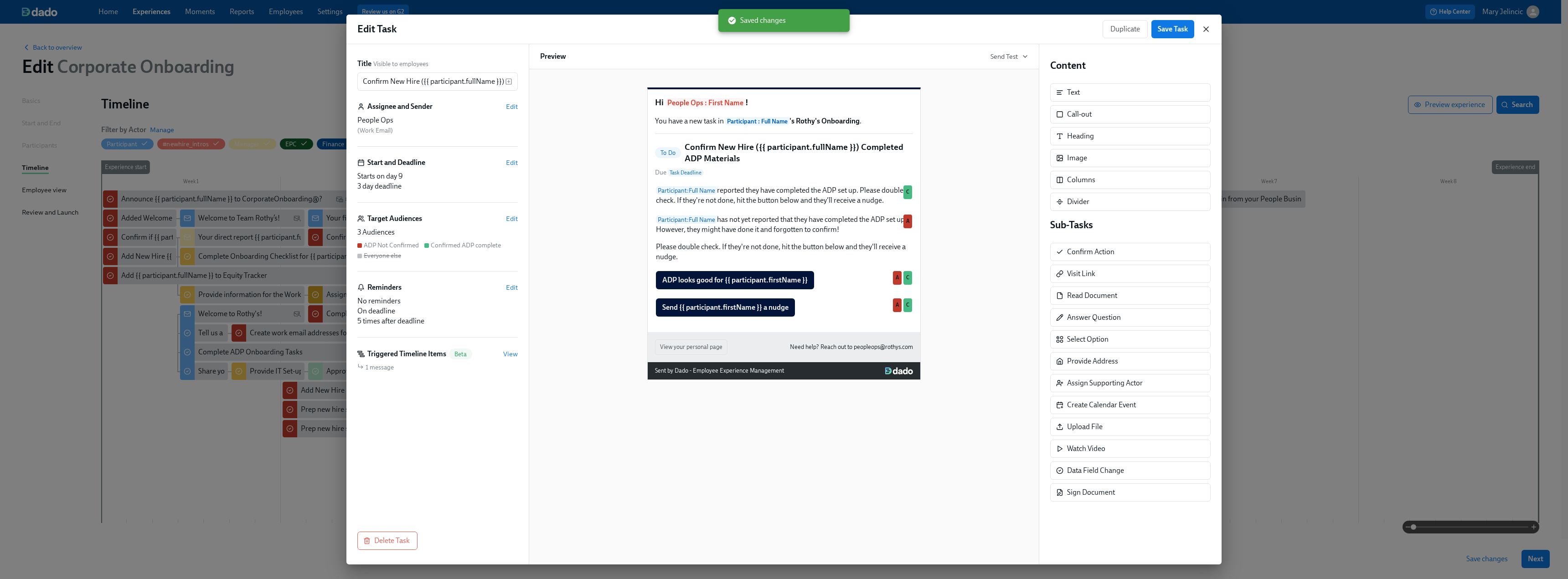 click 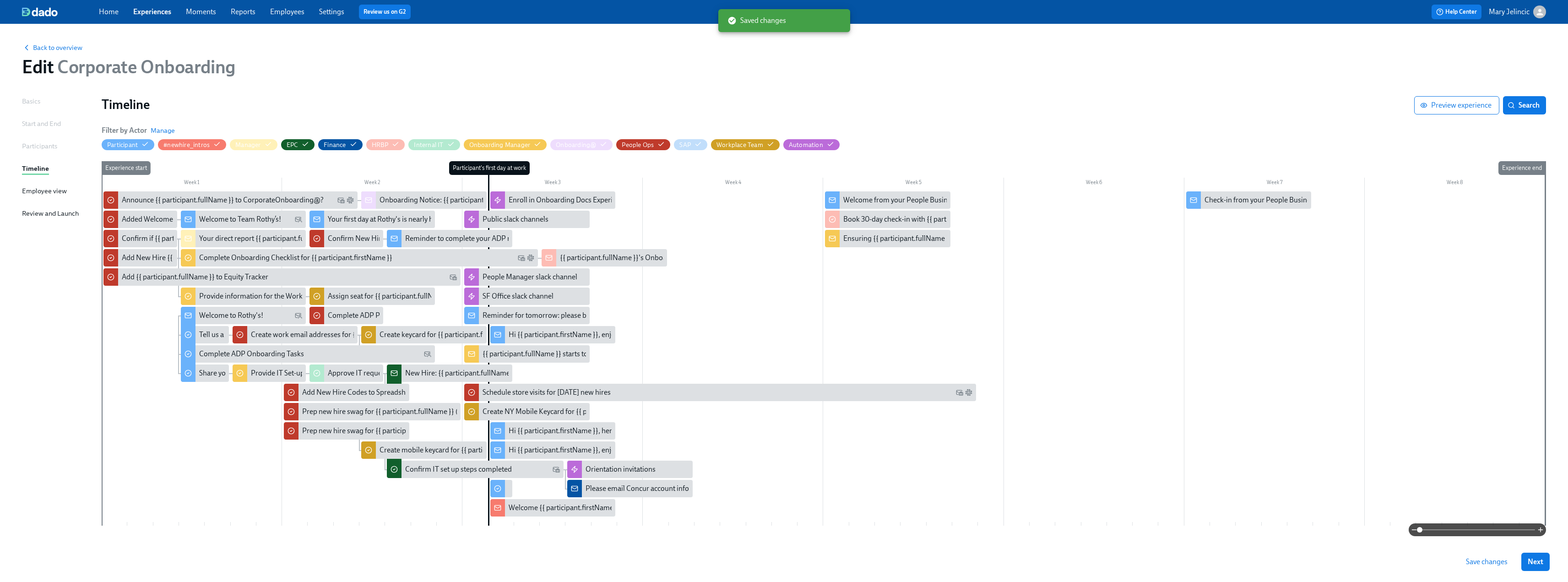 click on "Save changes" at bounding box center [1487, 562] 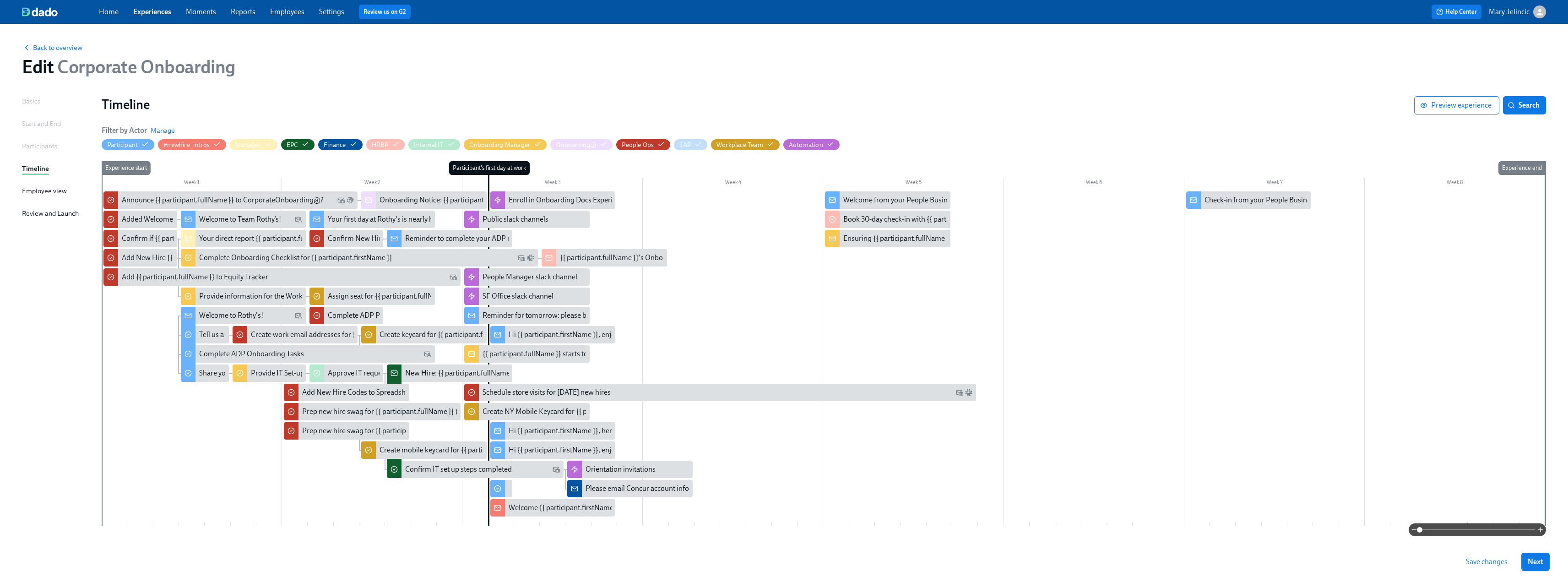 click on "Home Experiences Moments Reports Employees Settings Review us on G2" at bounding box center [461, 12] 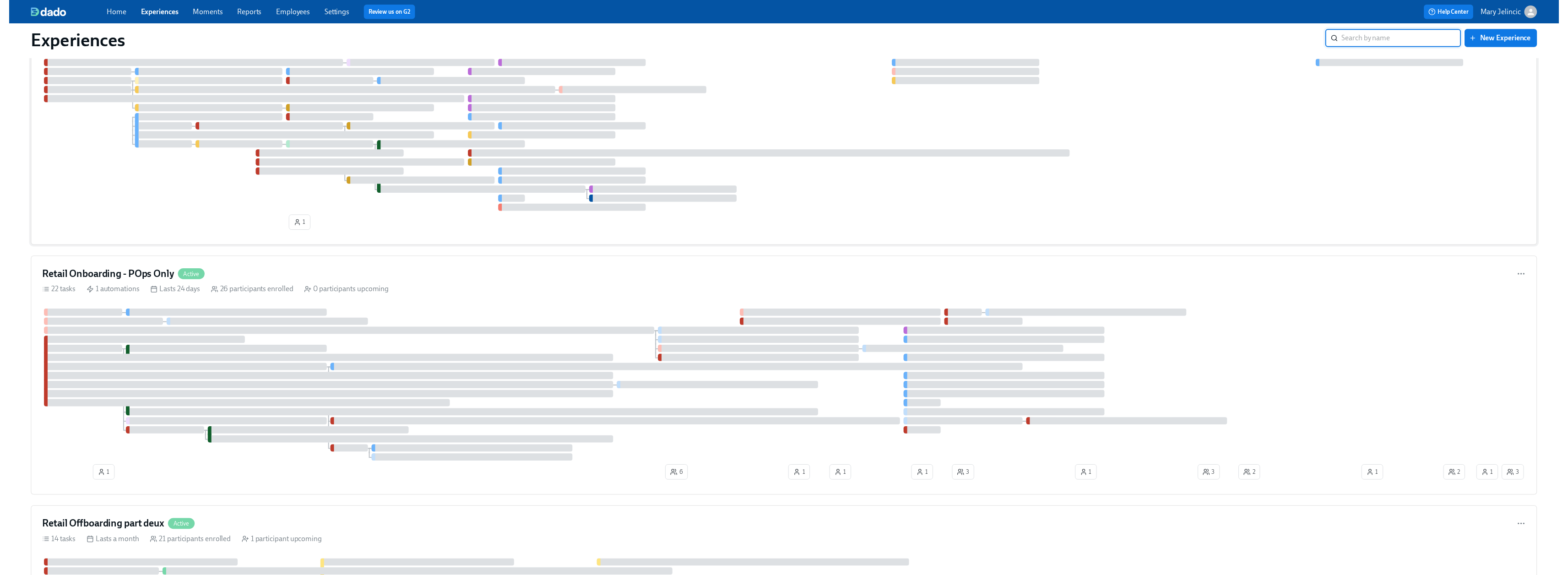 scroll, scrollTop: 0, scrollLeft: 0, axis: both 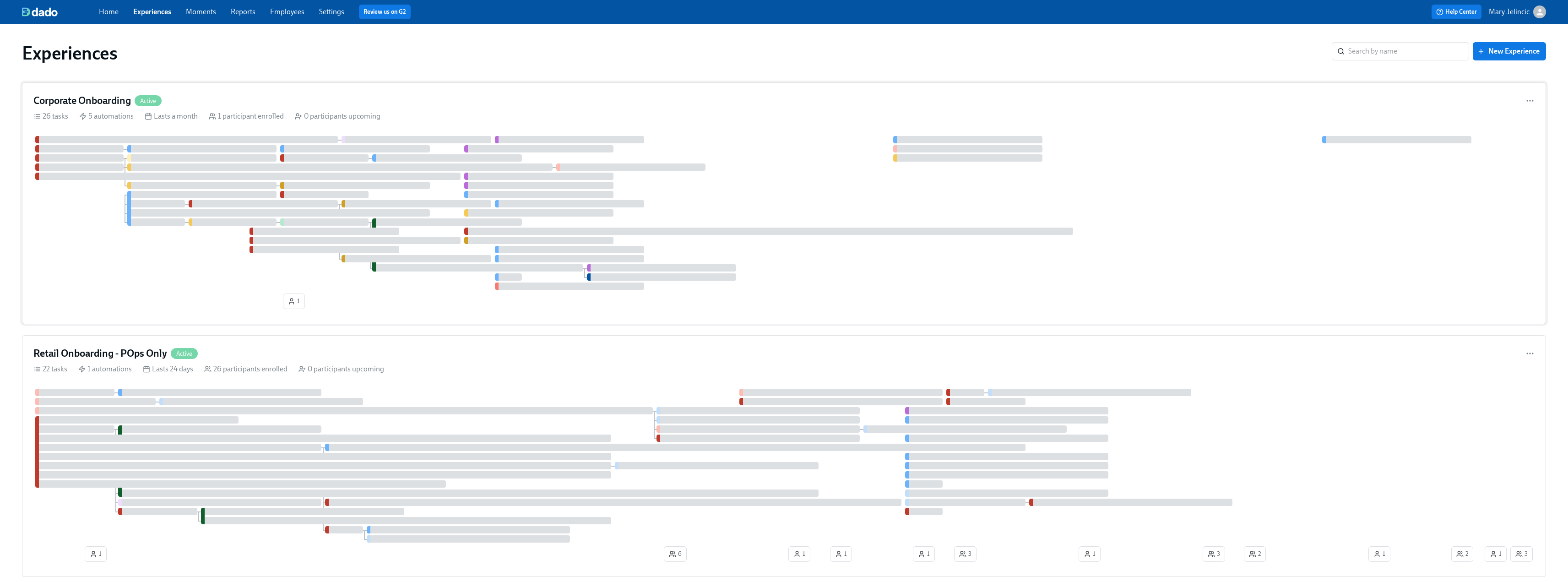 click on "Corporate Onboarding Active 26 tasks   5 automations   Lasts   a month   1 participant   enrolled     0 participants   upcoming   1" at bounding box center [784, 203] 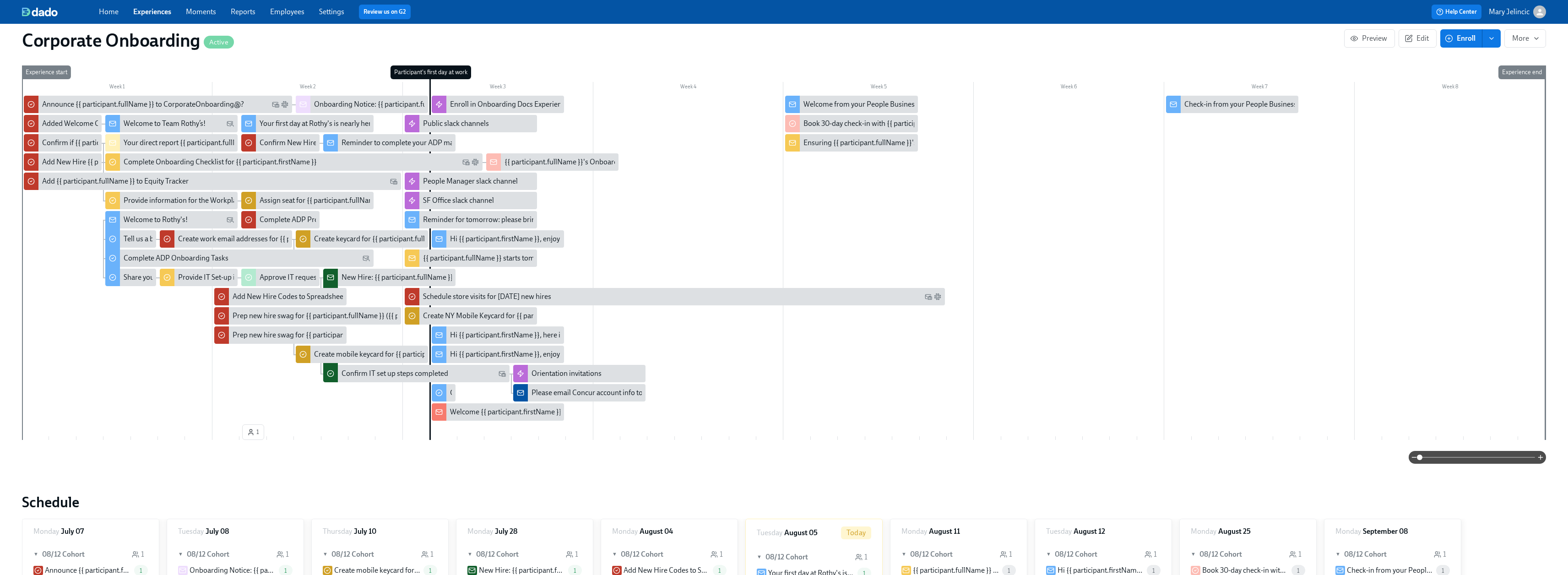 scroll, scrollTop: 819, scrollLeft: 0, axis: vertical 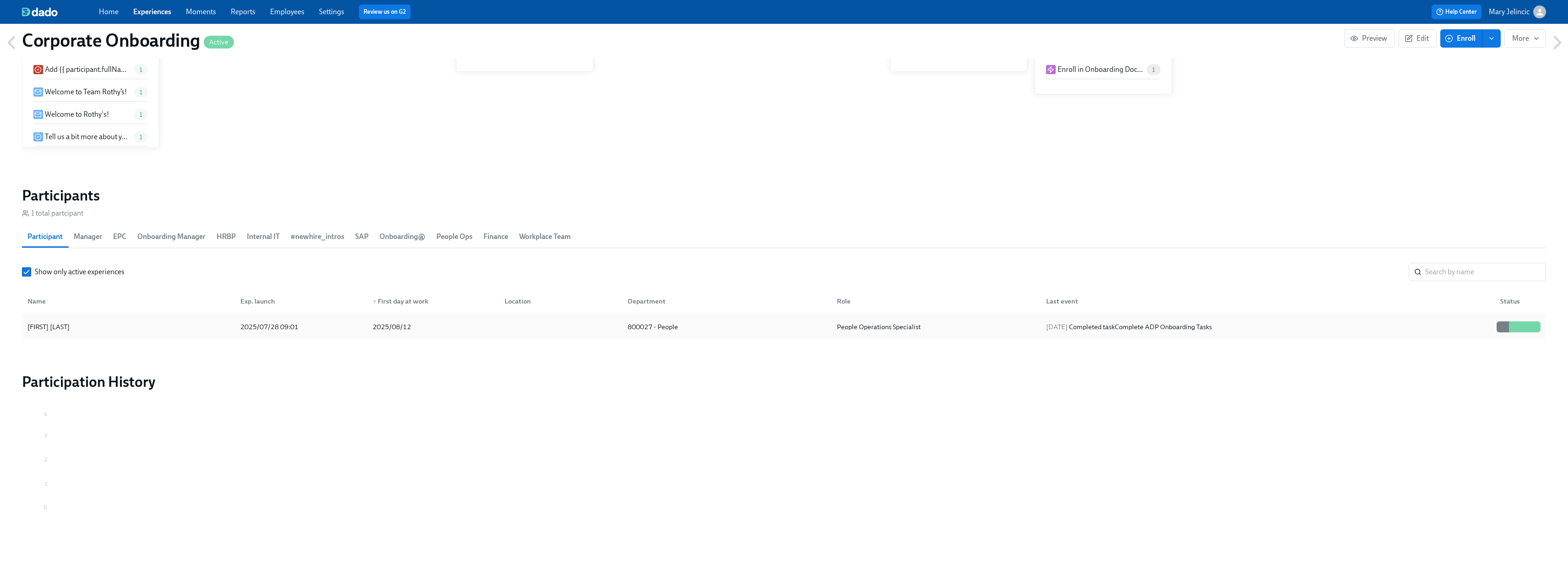 click on "[FIRST] [LAST]" at bounding box center (128, 327) 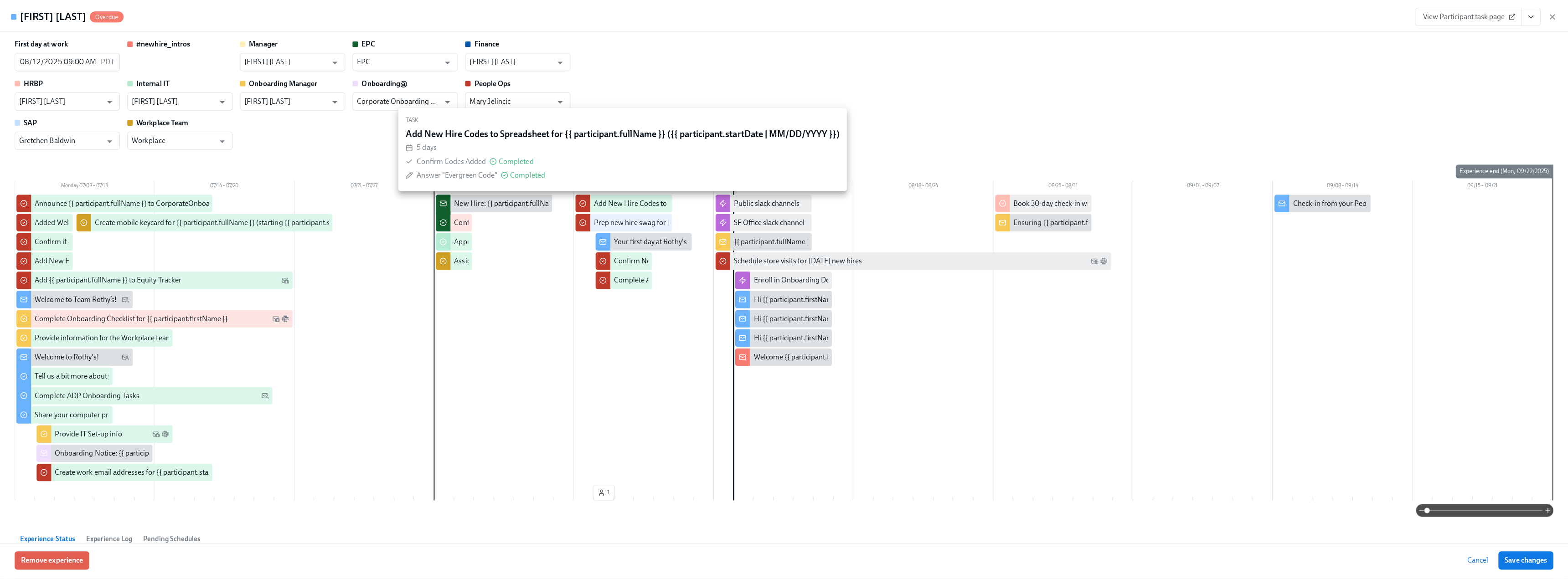 scroll, scrollTop: 809, scrollLeft: 0, axis: vertical 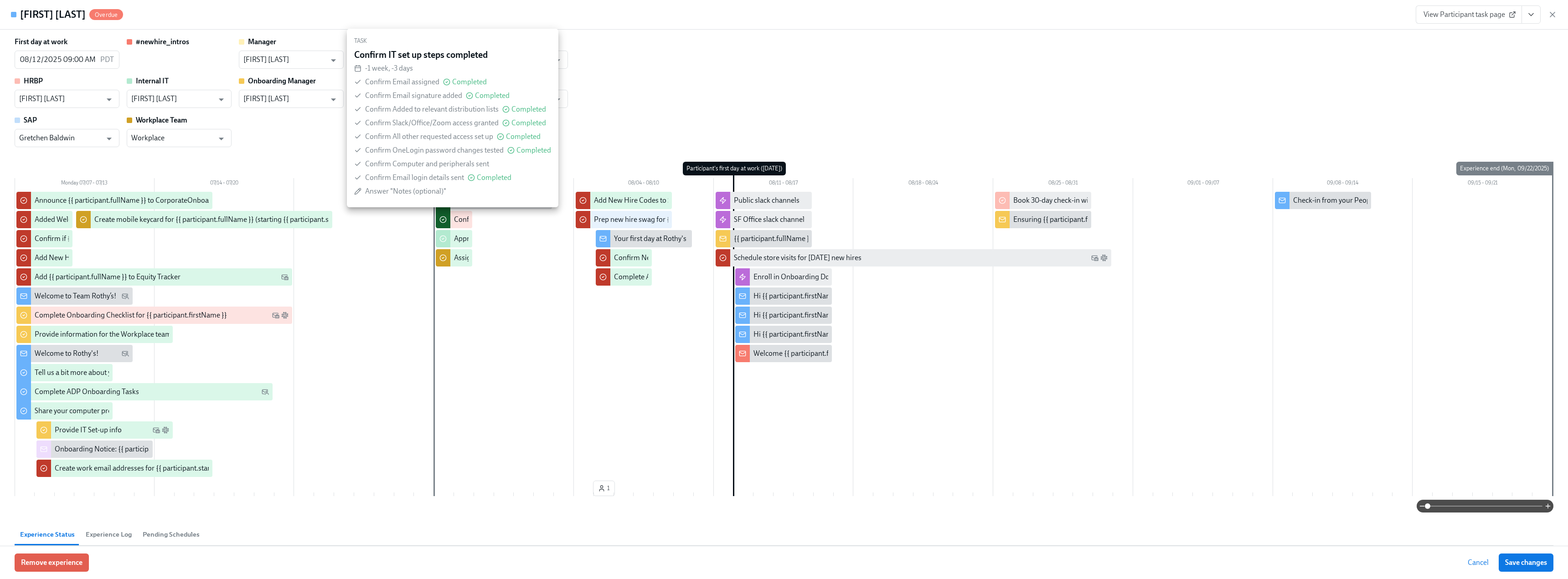click on "Confirm IT set up steps completed" at bounding box center [507, 220] 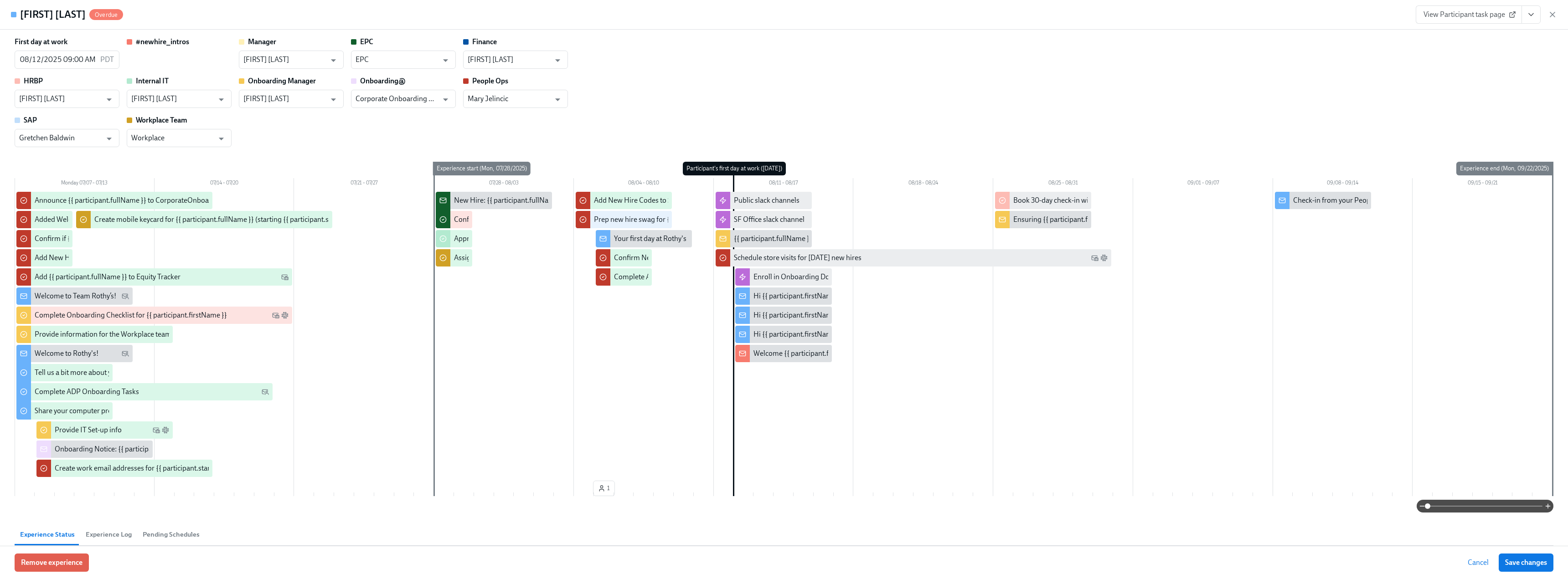 click on "[FIRST] [LAST] Overdue View Participant task page" at bounding box center [784, 15] 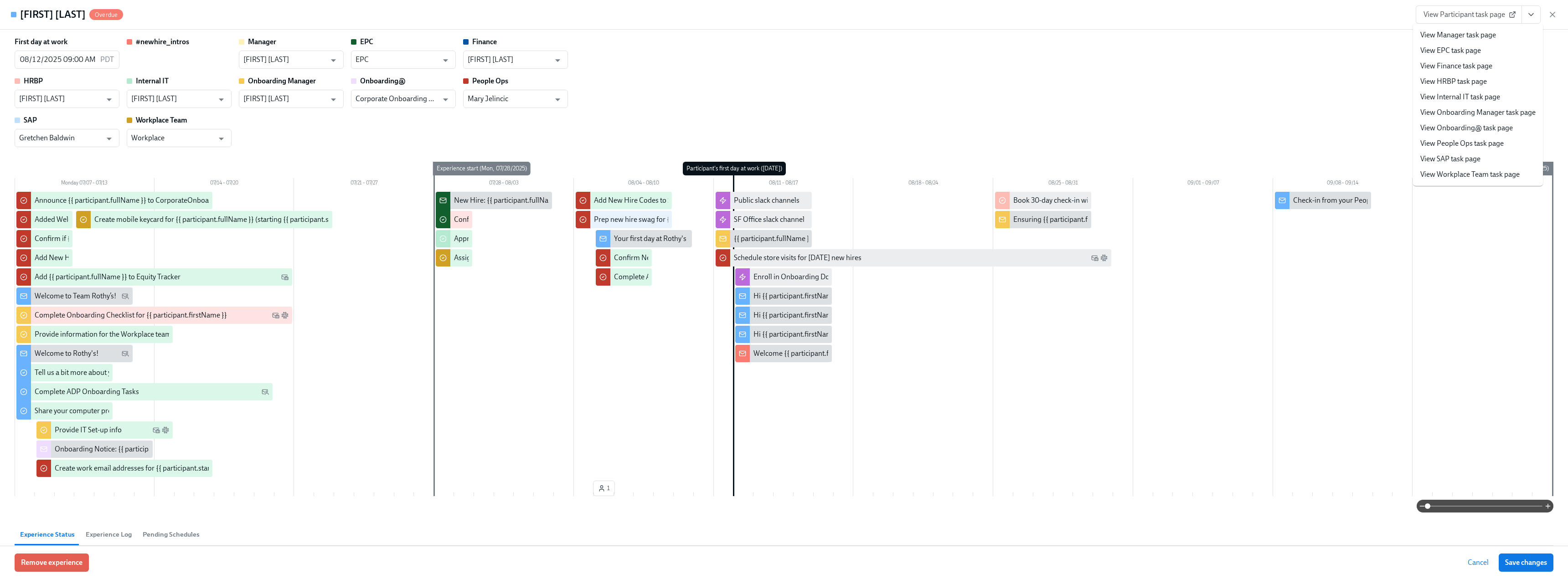 click on "View EPC task page" at bounding box center (1450, 51) 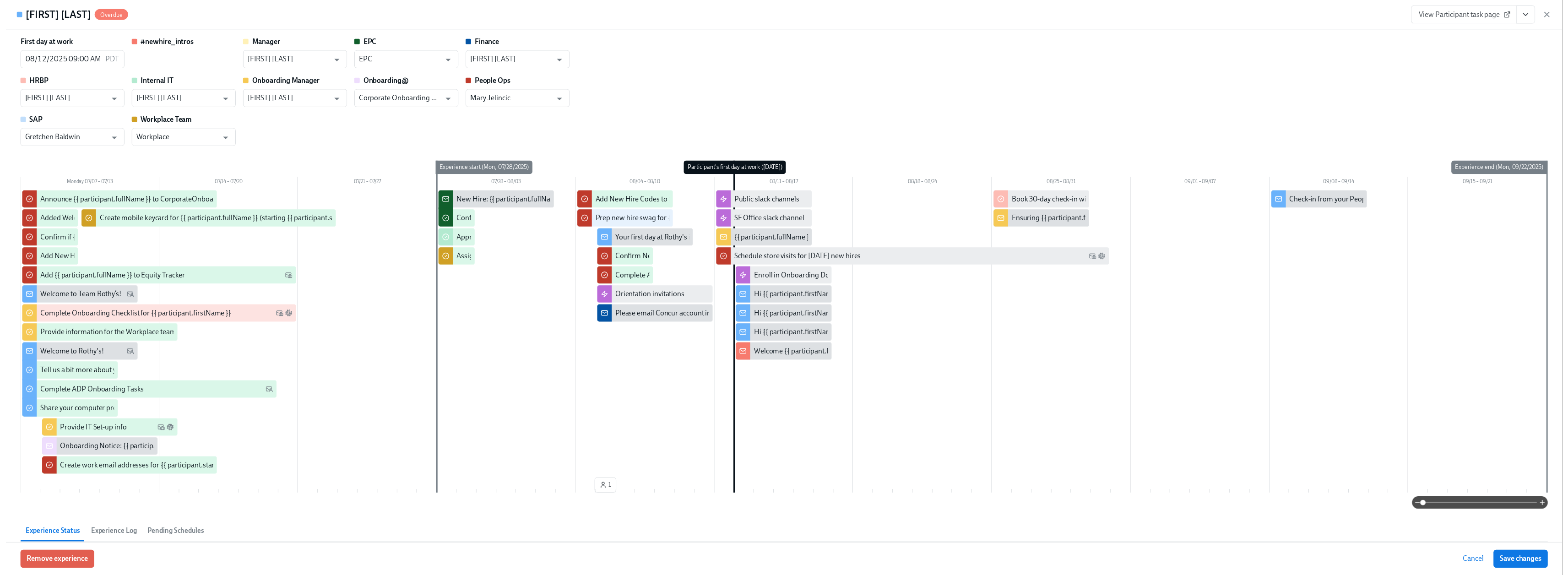 scroll, scrollTop: 787, scrollLeft: 0, axis: vertical 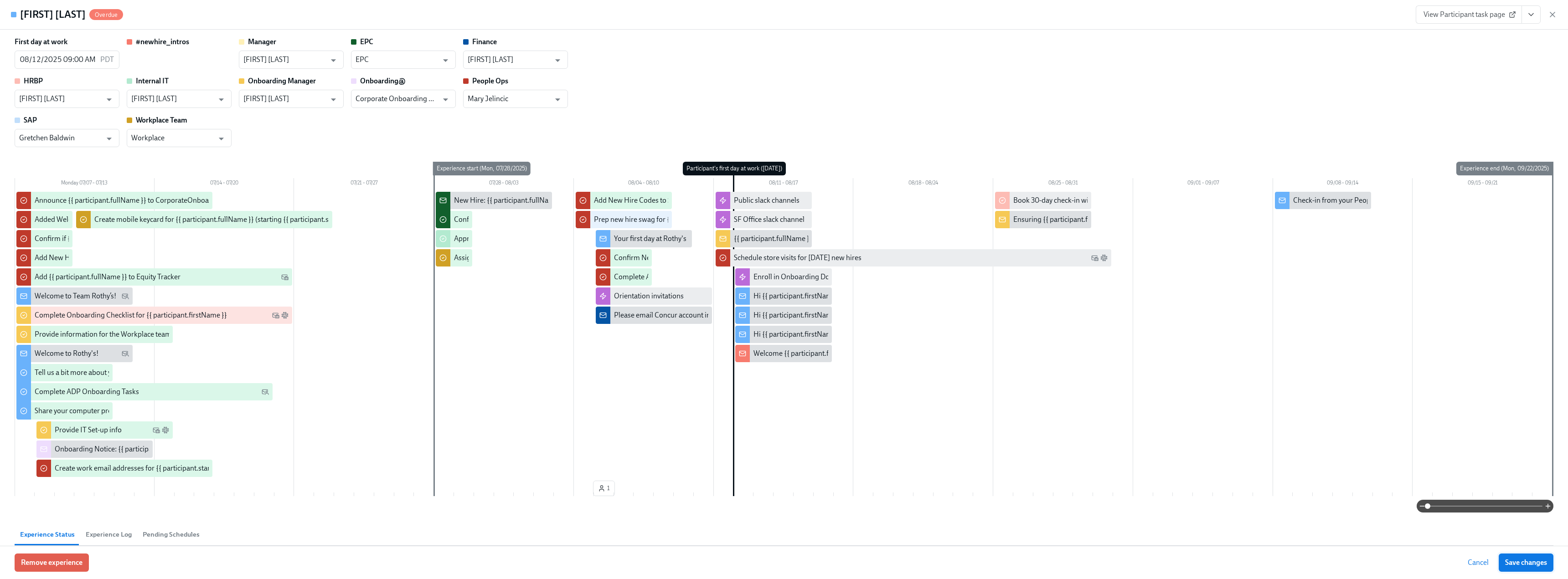 click on "Save changes" at bounding box center [1526, 563] 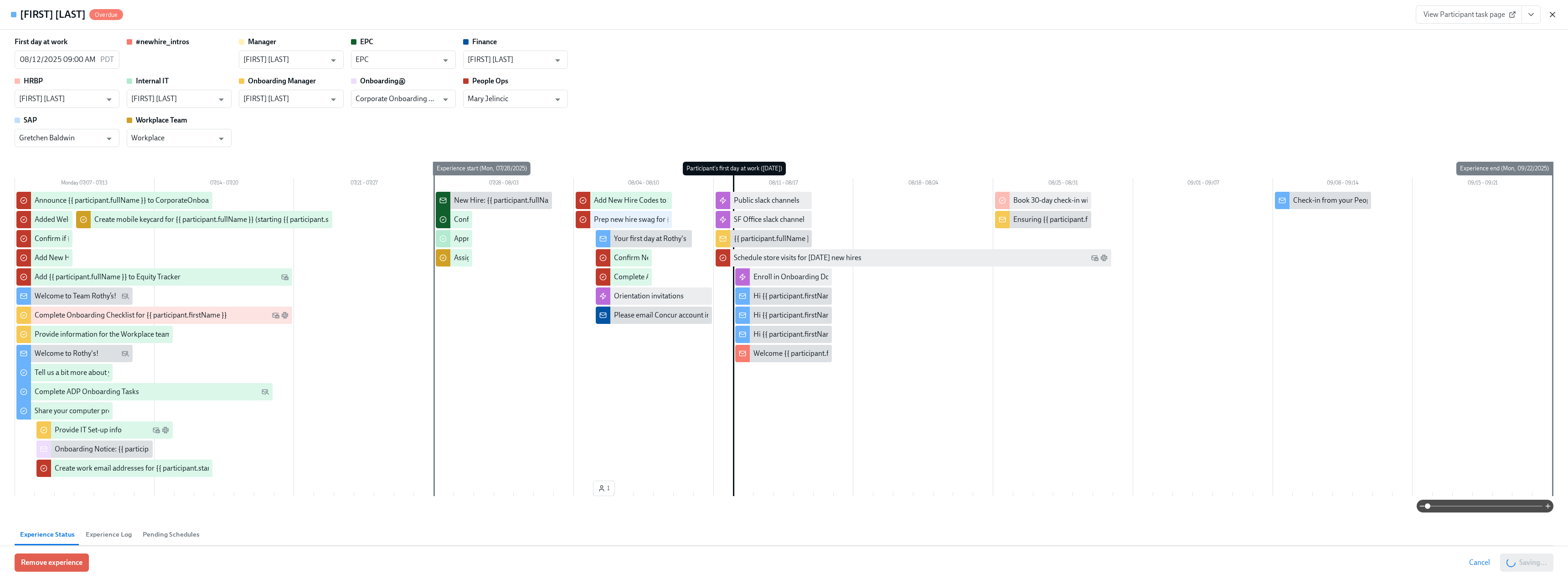 click 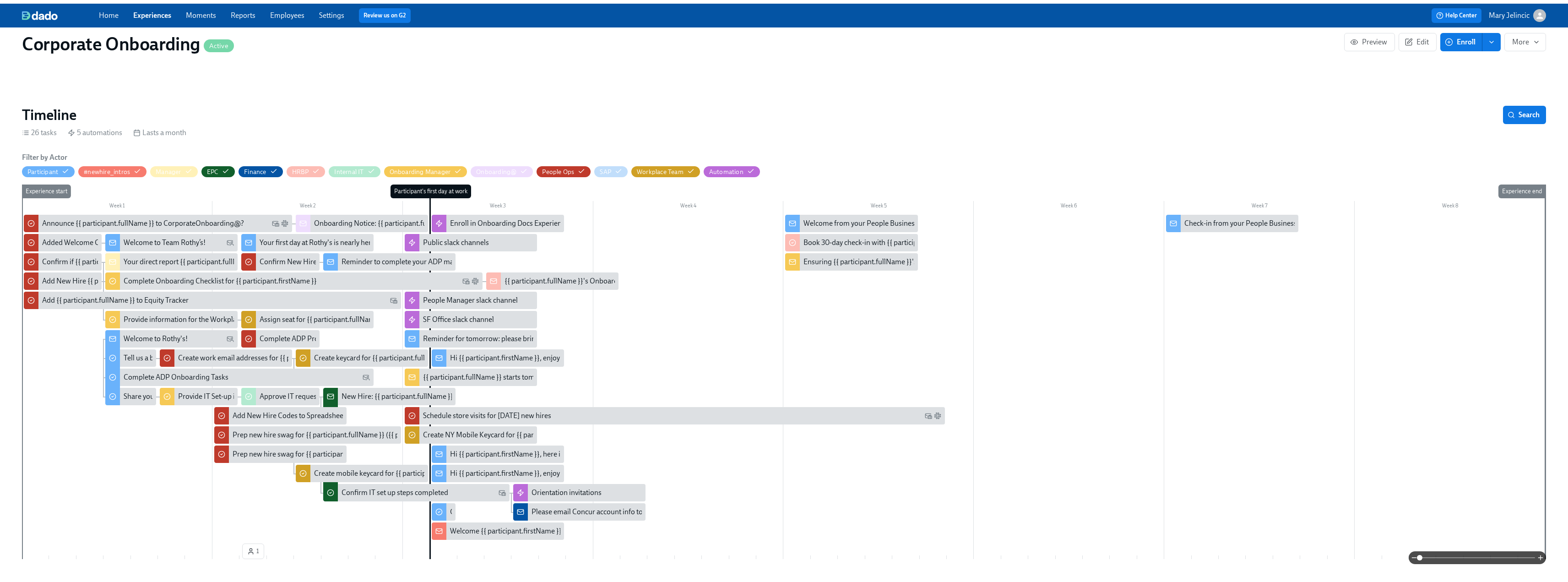 scroll, scrollTop: 0, scrollLeft: 0, axis: both 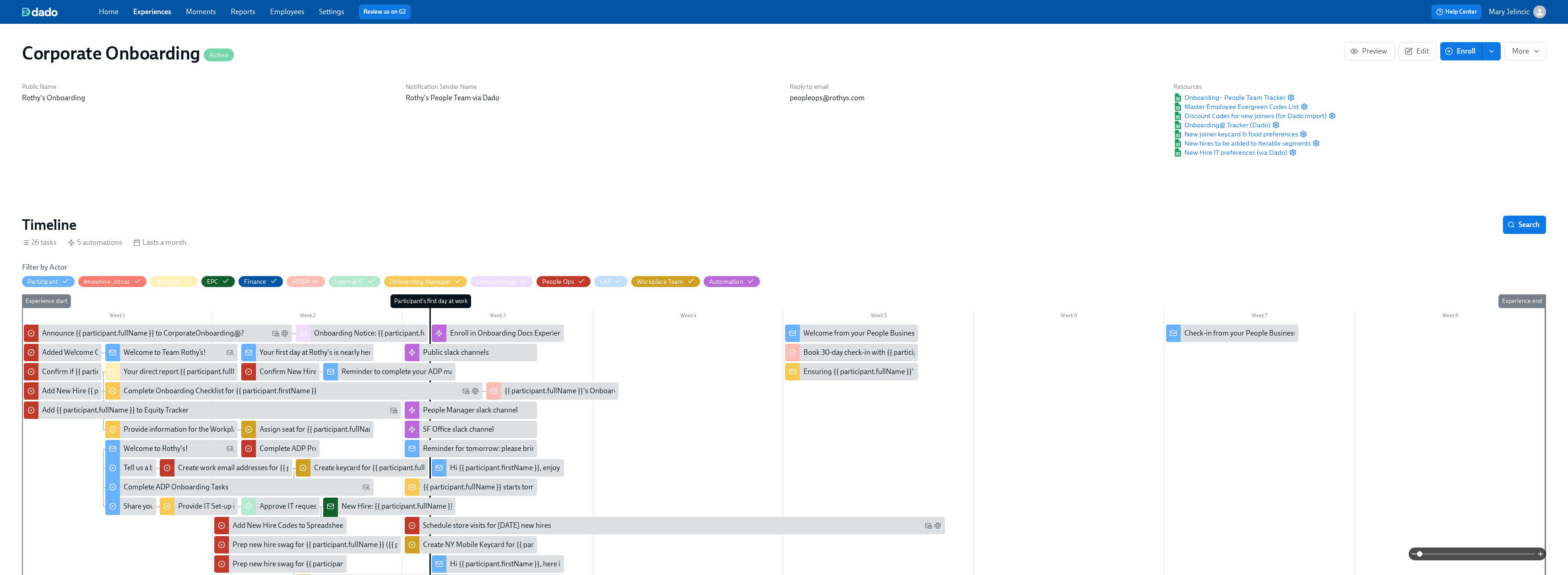 drag, startPoint x: 112, startPoint y: 13, endPoint x: 195, endPoint y: 3, distance: 83.6002 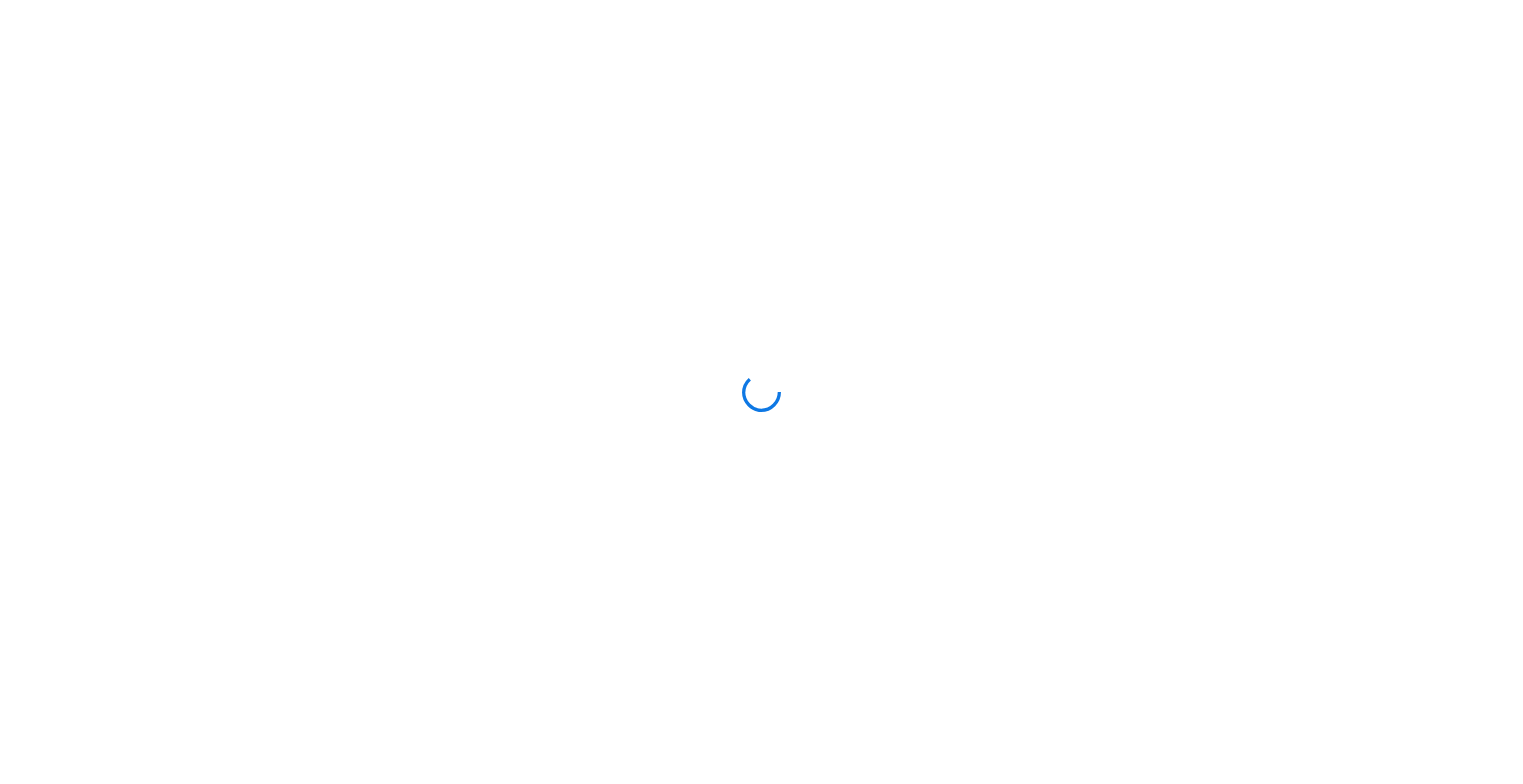 scroll, scrollTop: 0, scrollLeft: 0, axis: both 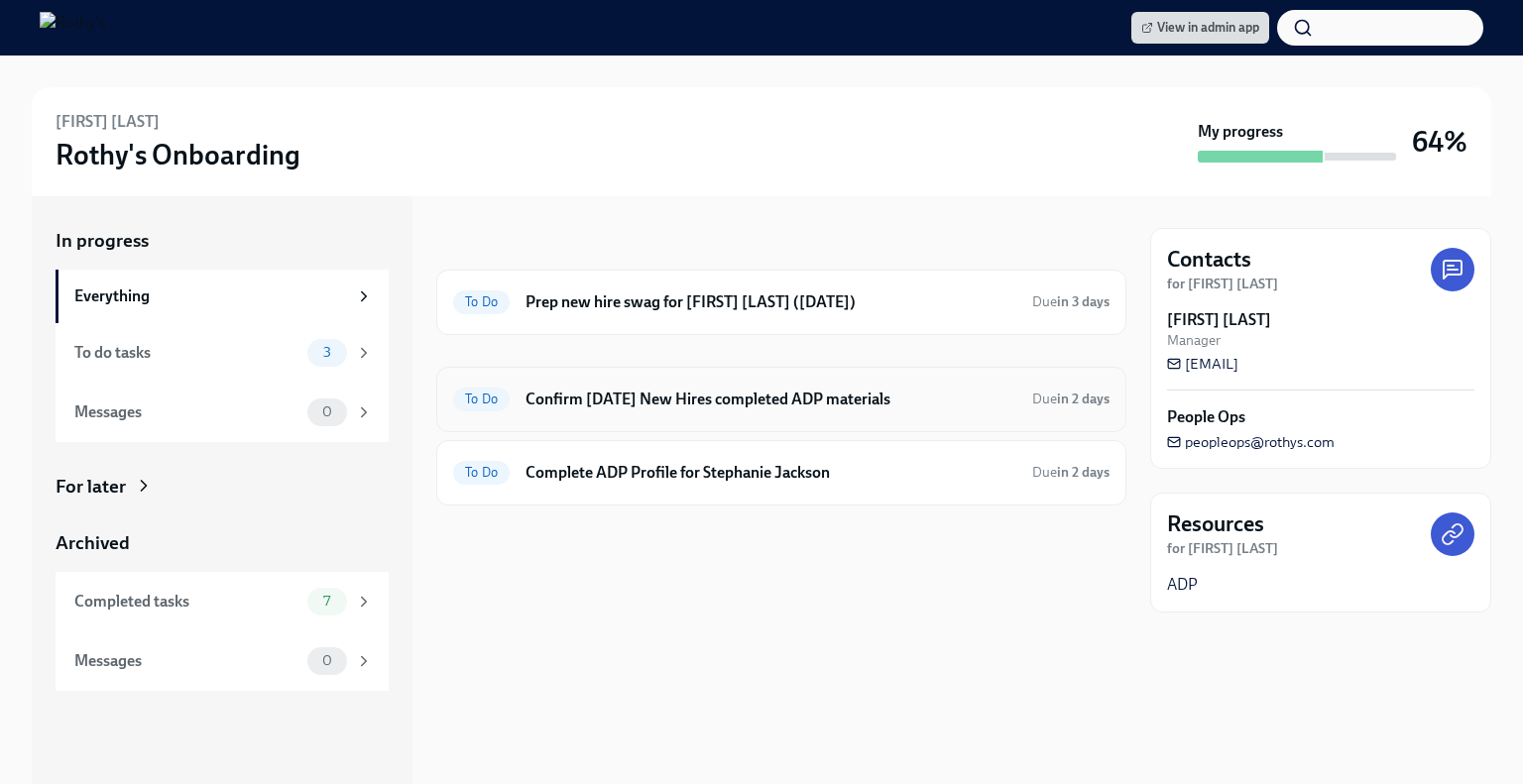click on "To Do Confirm 08/12/2025 New Hires completed ADP materials Due  in 2 days" at bounding box center [781, 399] 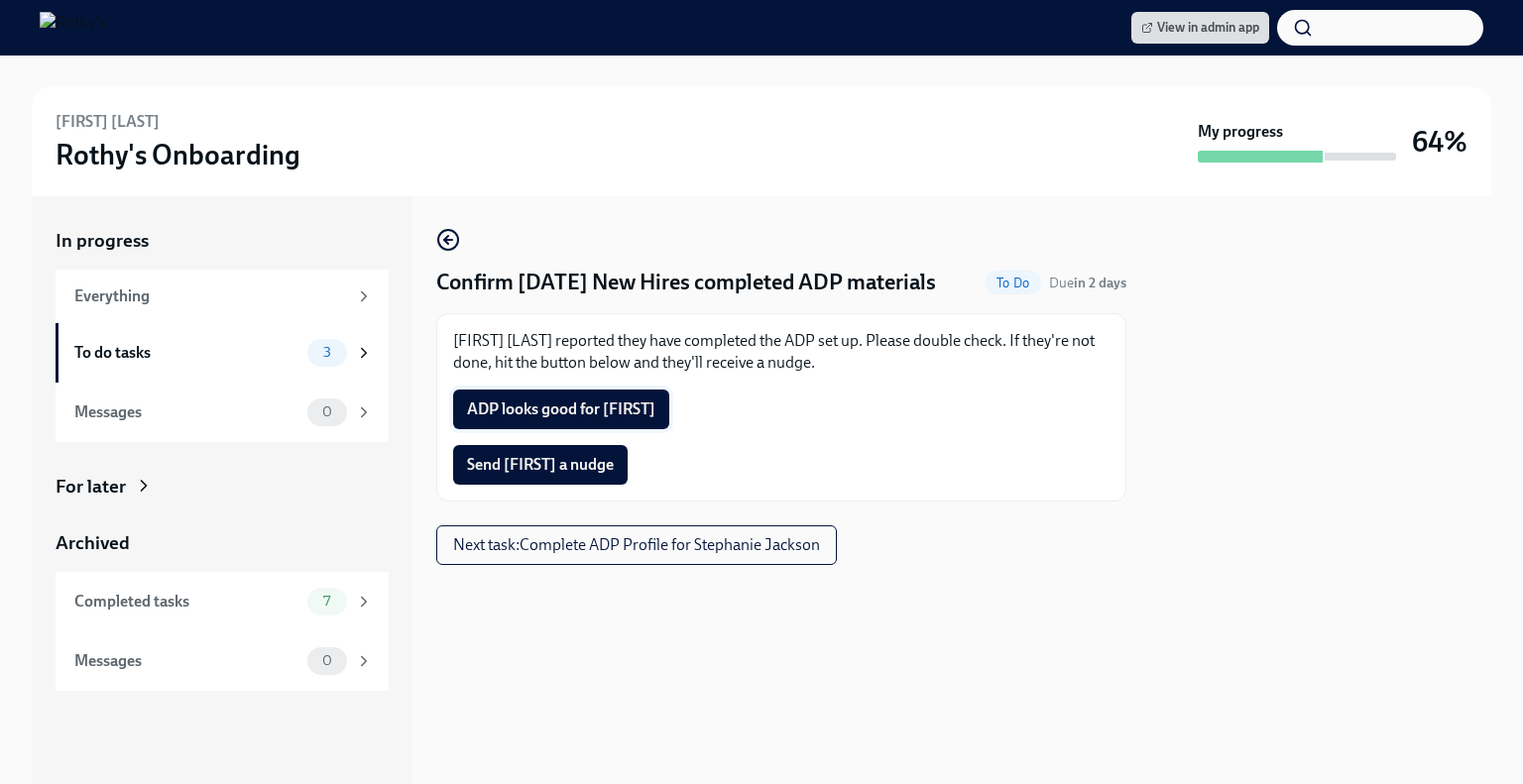 click on "ADP looks good for Stephanie" at bounding box center (561, 409) 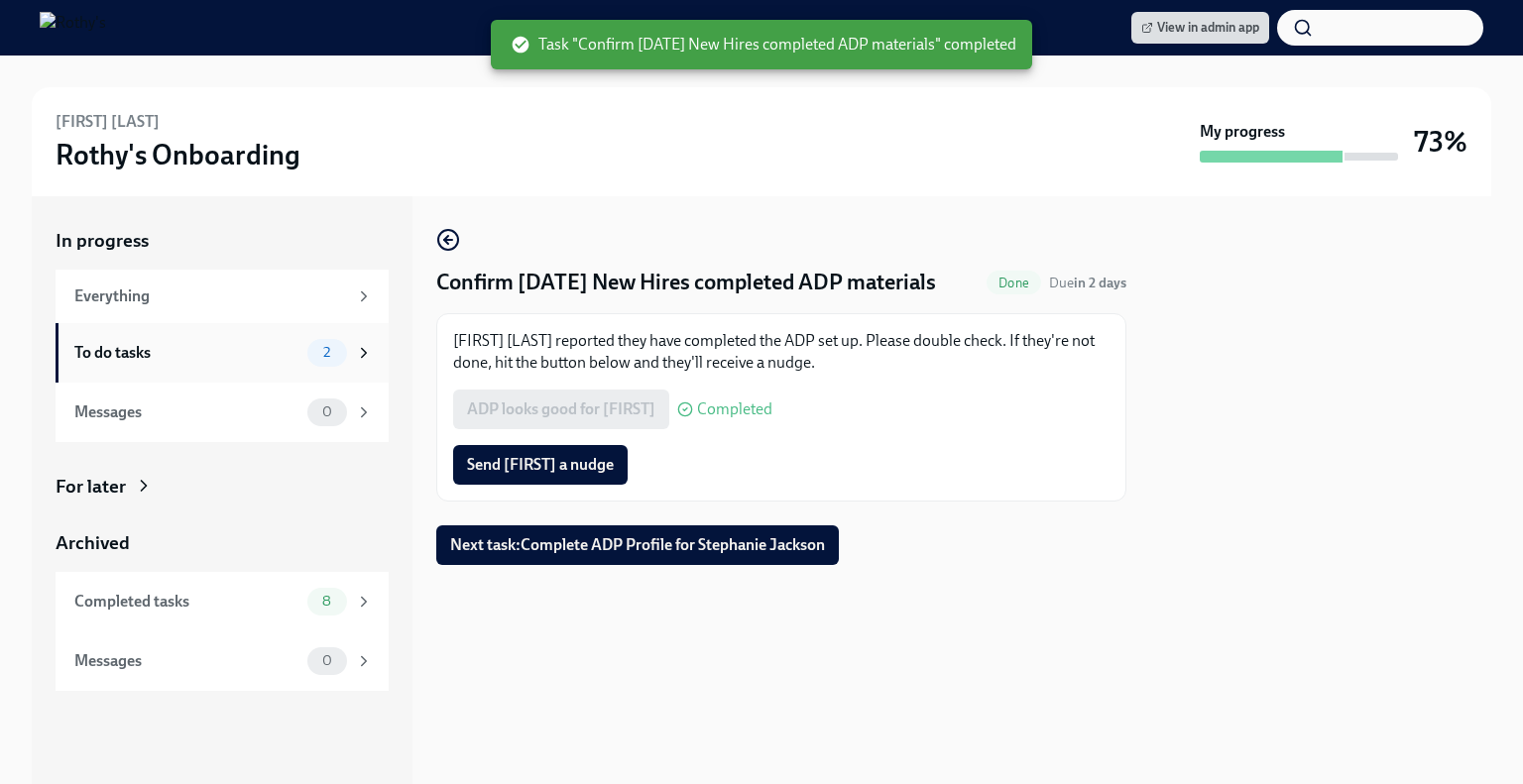 click on "To do tasks" at bounding box center [186, 353] 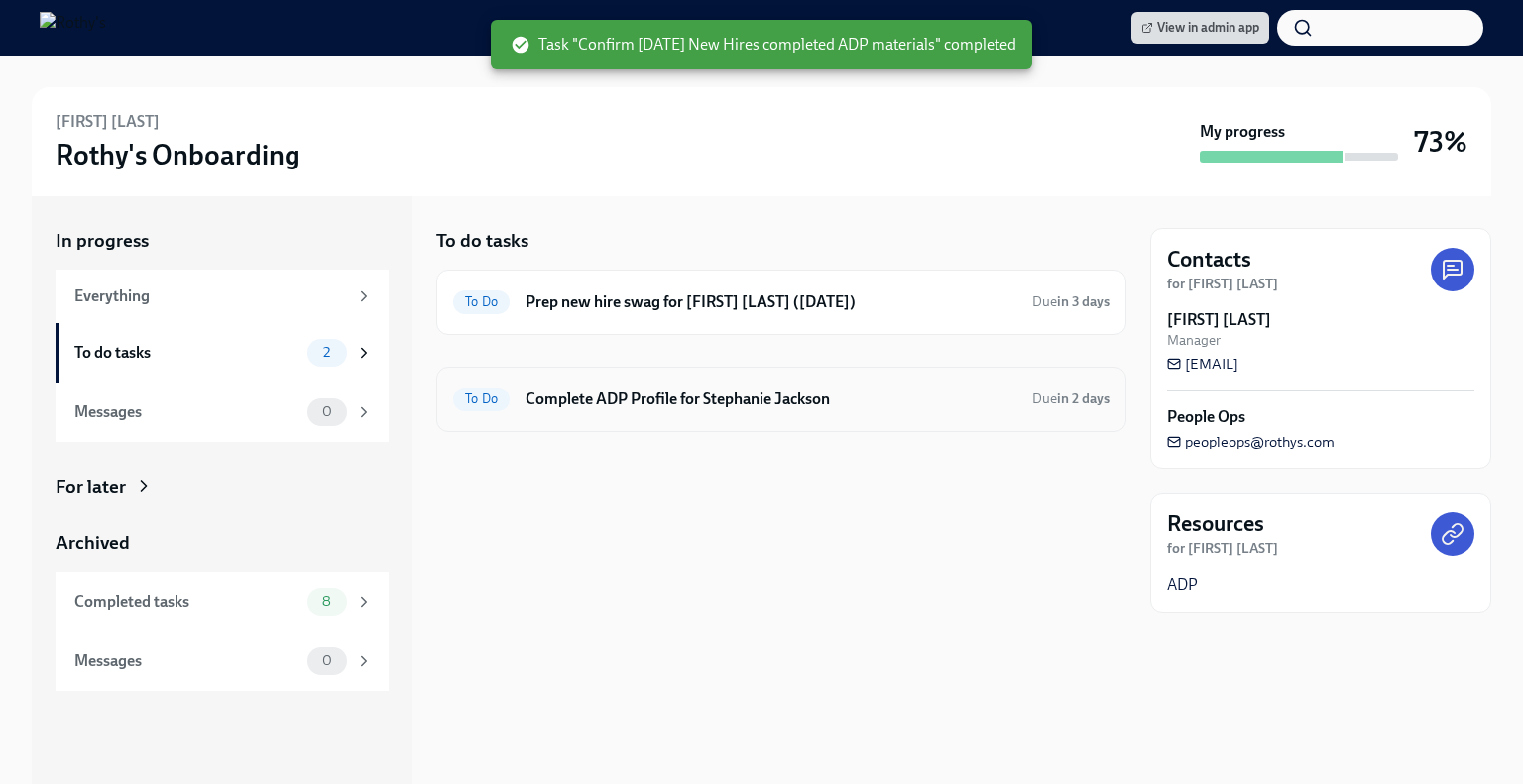 click on "To Do Complete ADP Profile for Stephanie Jackson Due  in 2 days" at bounding box center [781, 399] 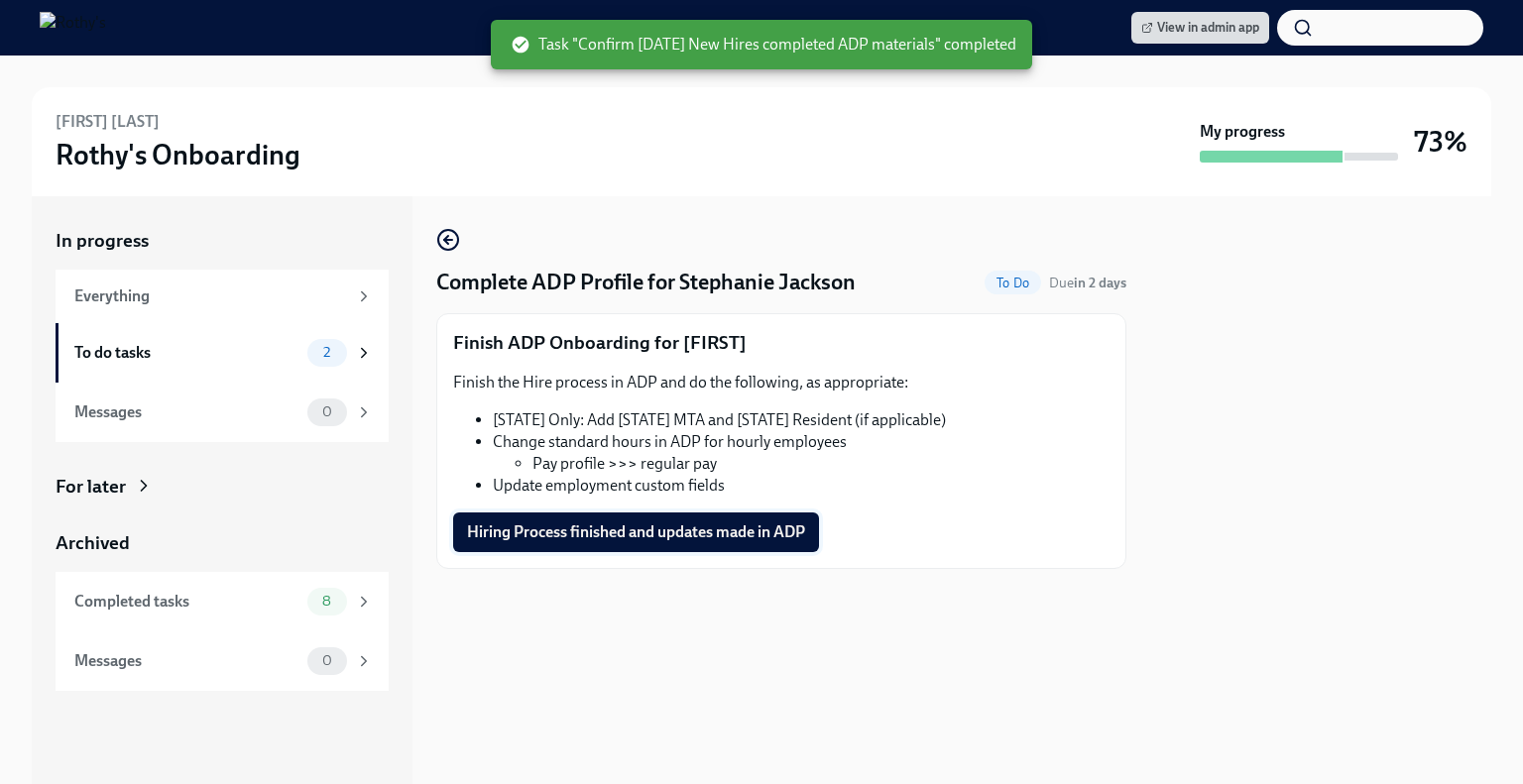 click on "Hiring Process finished and updates made in ADP" at bounding box center (636, 532) 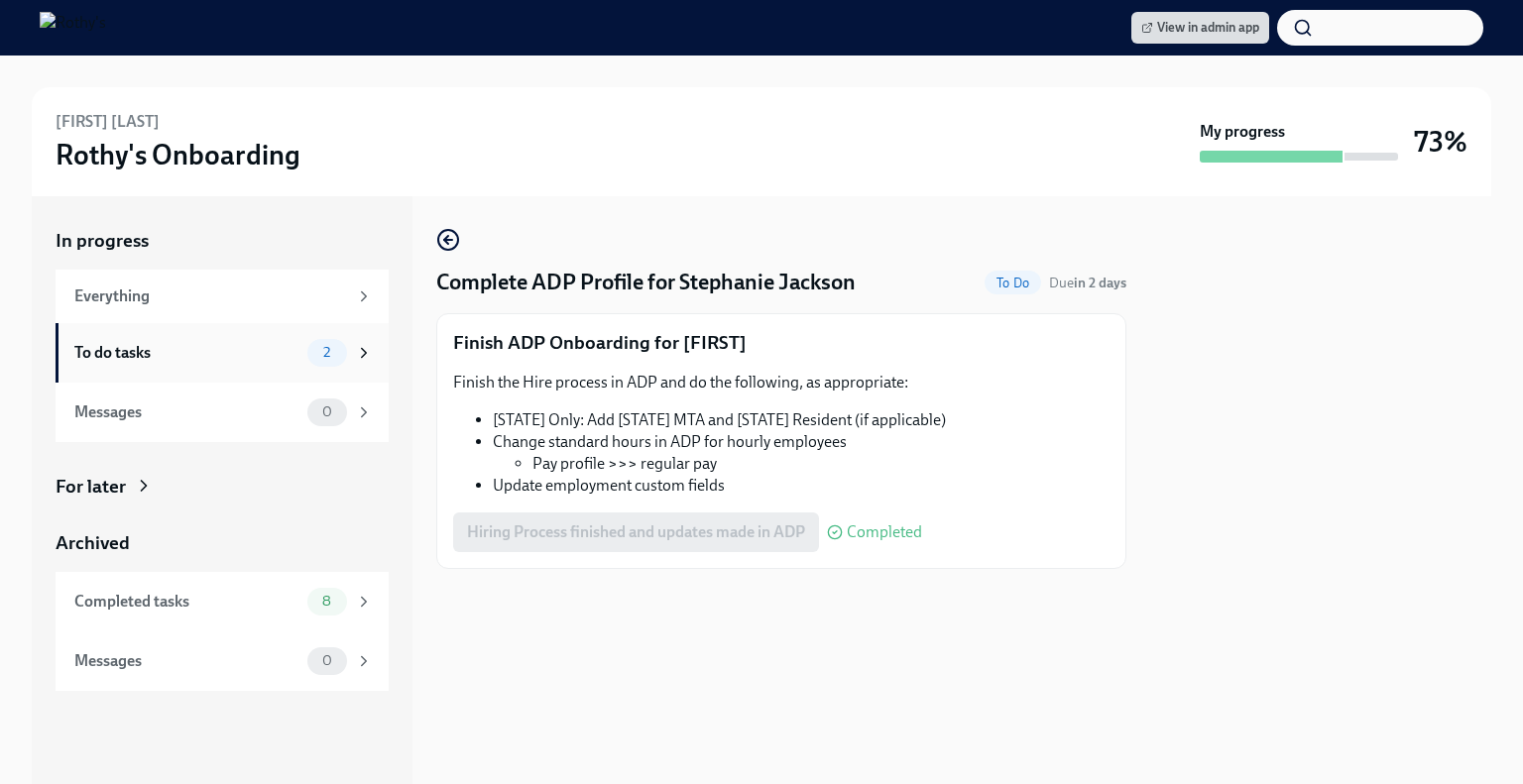 click on "To do tasks" at bounding box center [186, 353] 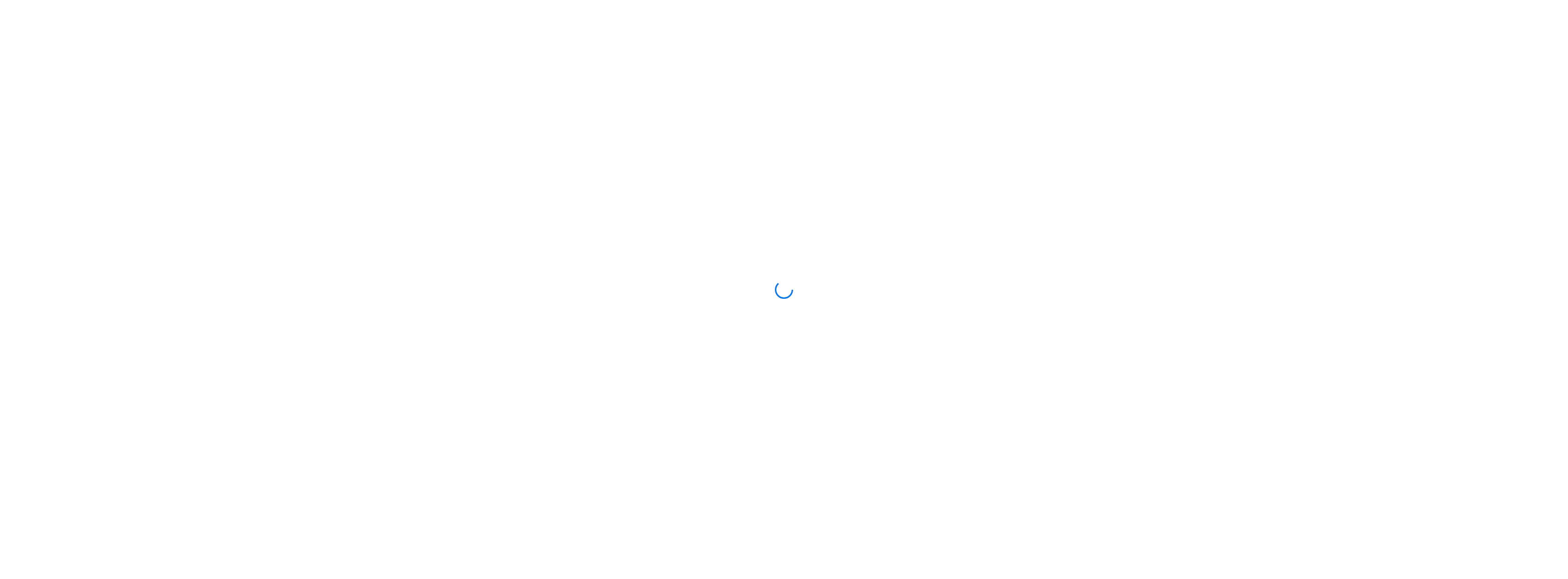scroll, scrollTop: 0, scrollLeft: 0, axis: both 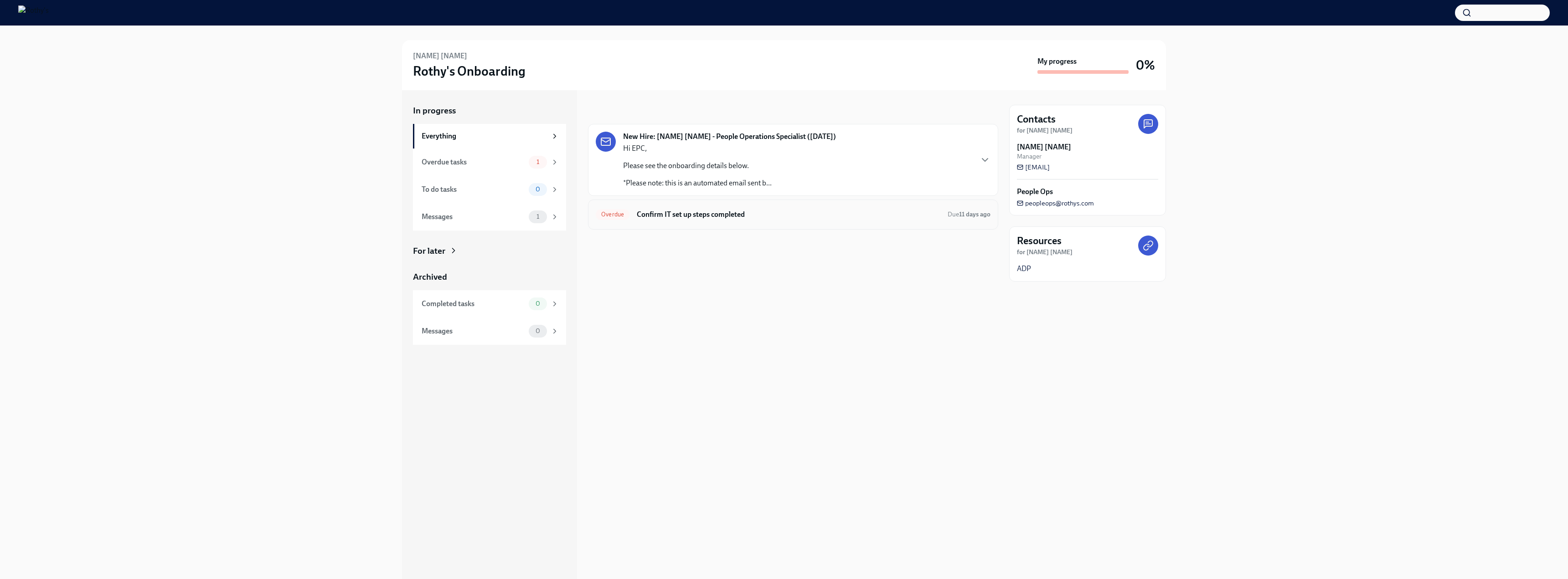 click on "Overdue Confirm IT set up steps completed Due  11 days ago" at bounding box center [793, 215] 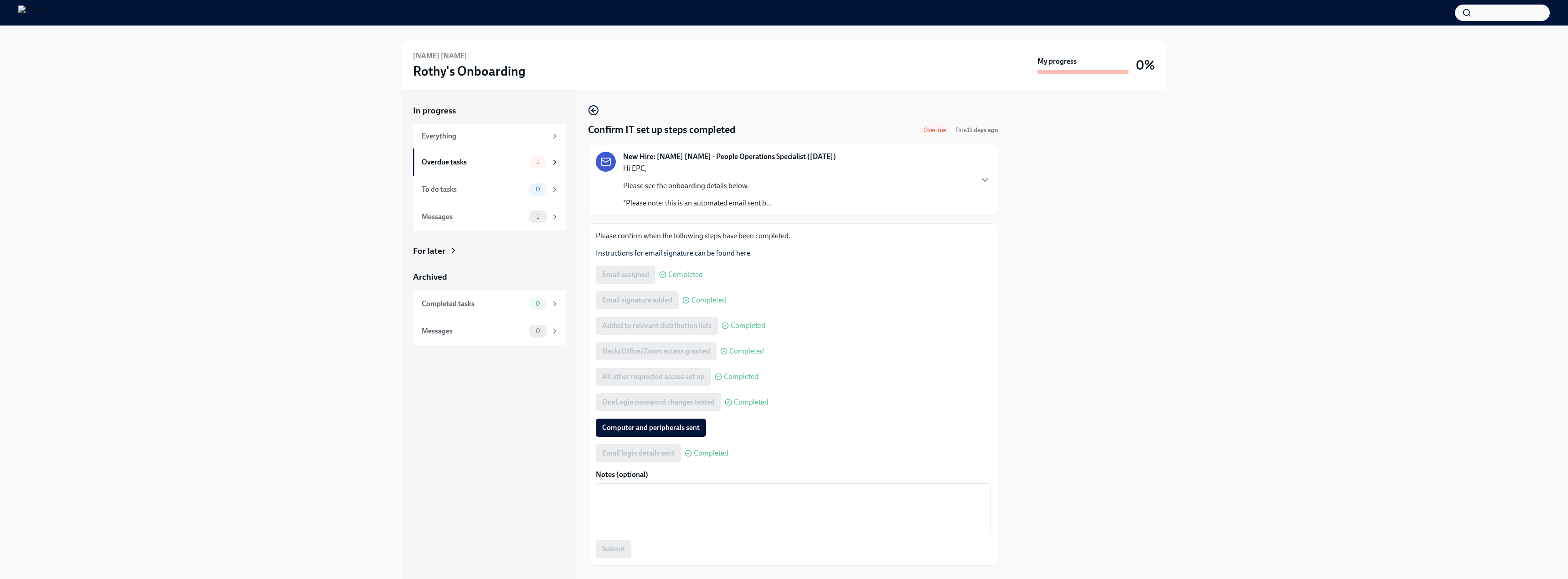 drag, startPoint x: 659, startPoint y: 429, endPoint x: 663, endPoint y: 428, distance: 4.123106 